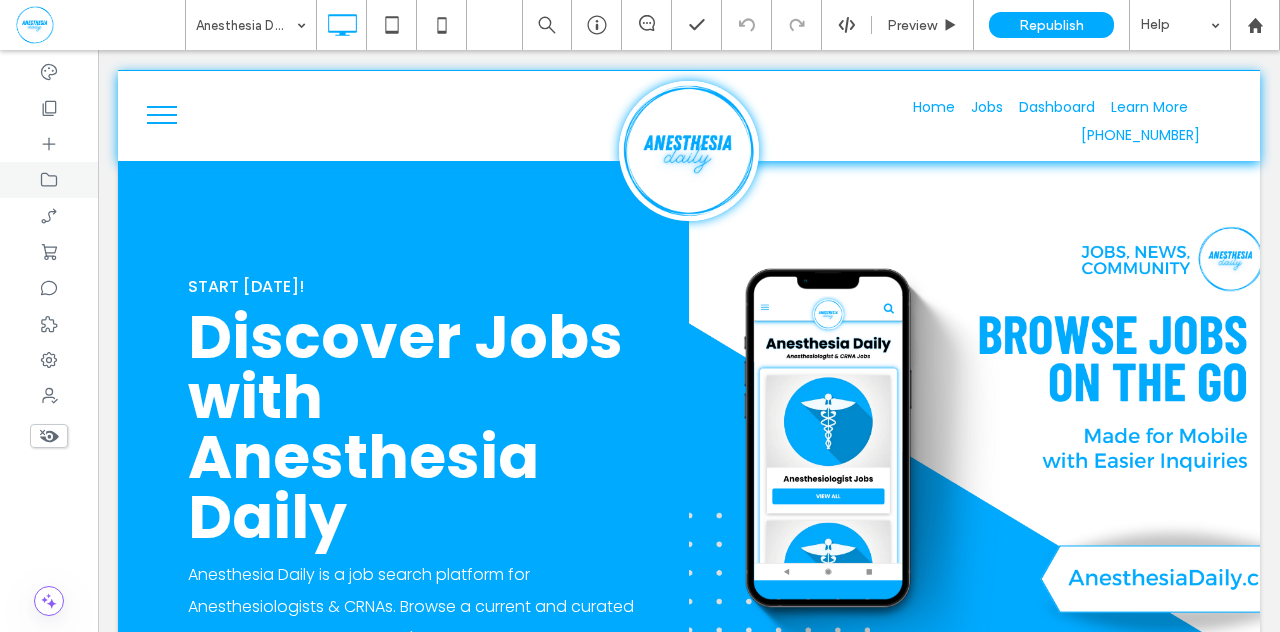 scroll, scrollTop: 0, scrollLeft: 0, axis: both 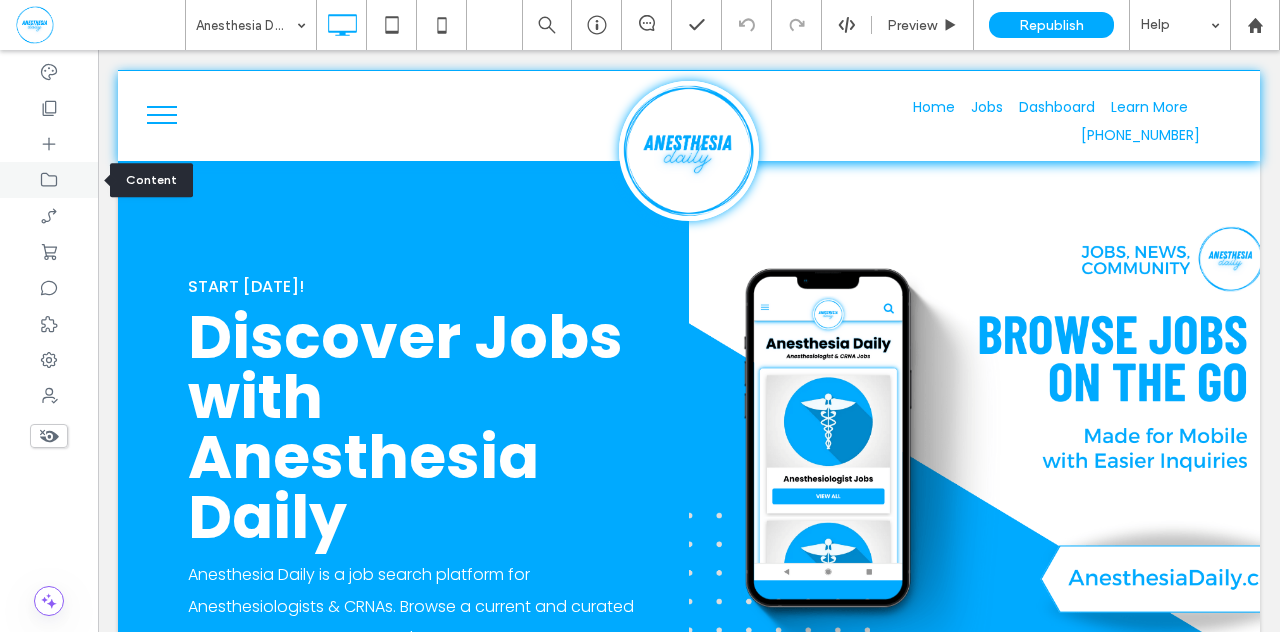 click 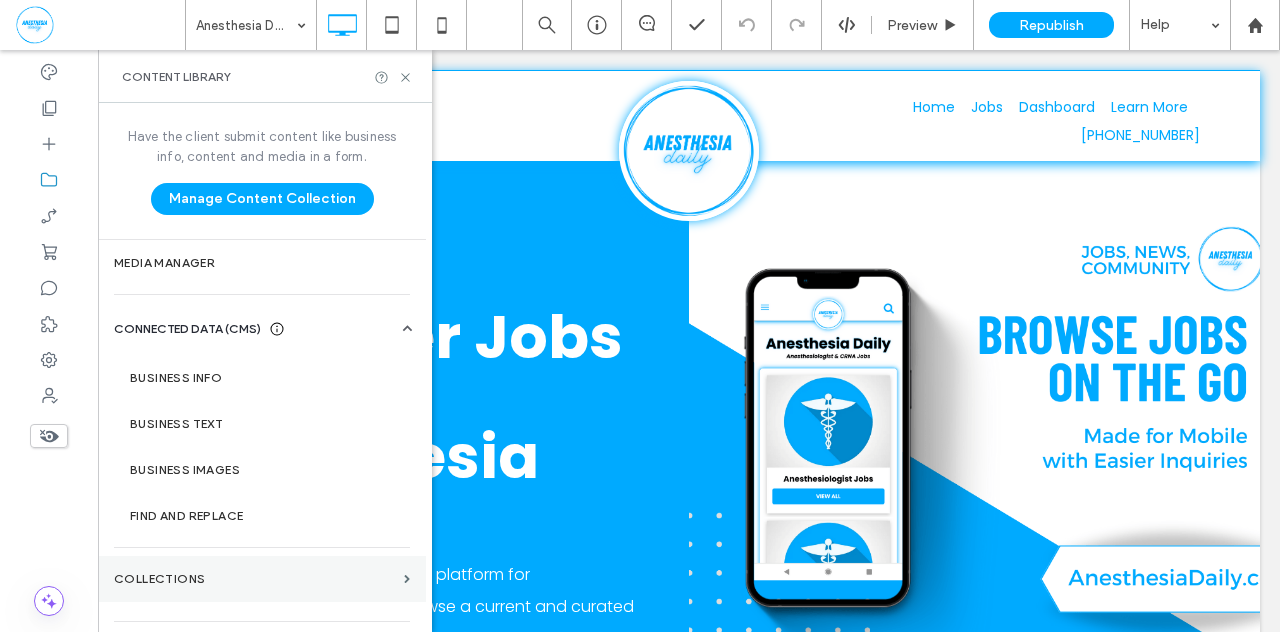 click on "Collections" at bounding box center [262, 579] 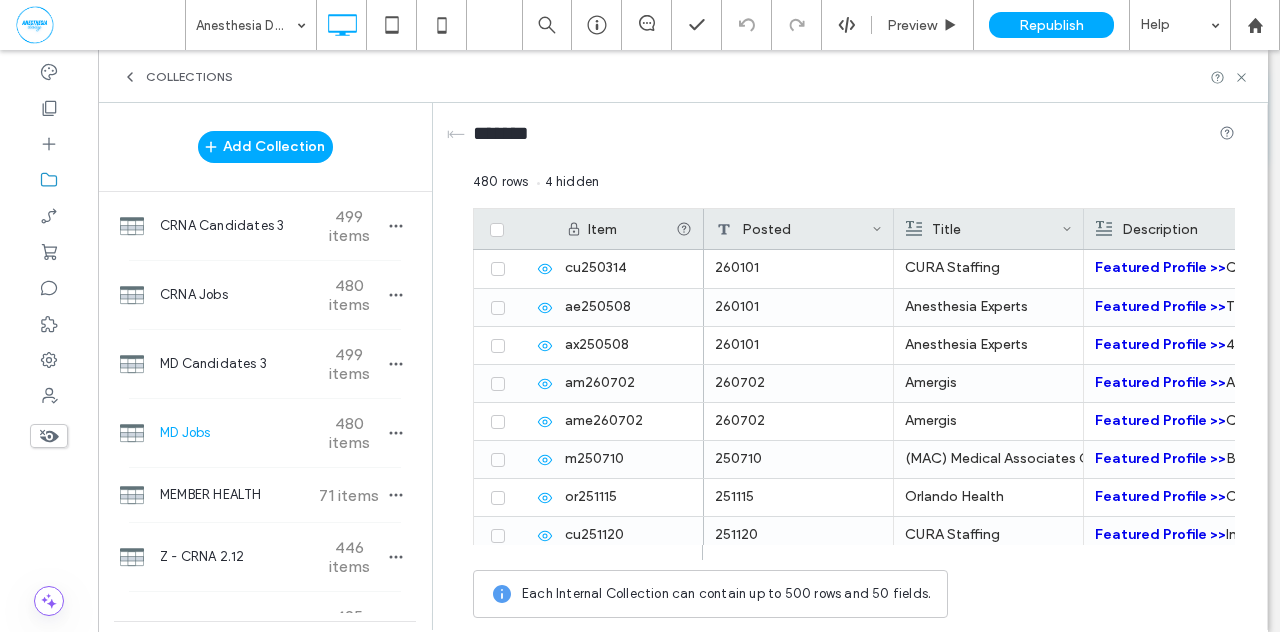 scroll, scrollTop: 0, scrollLeft: 0, axis: both 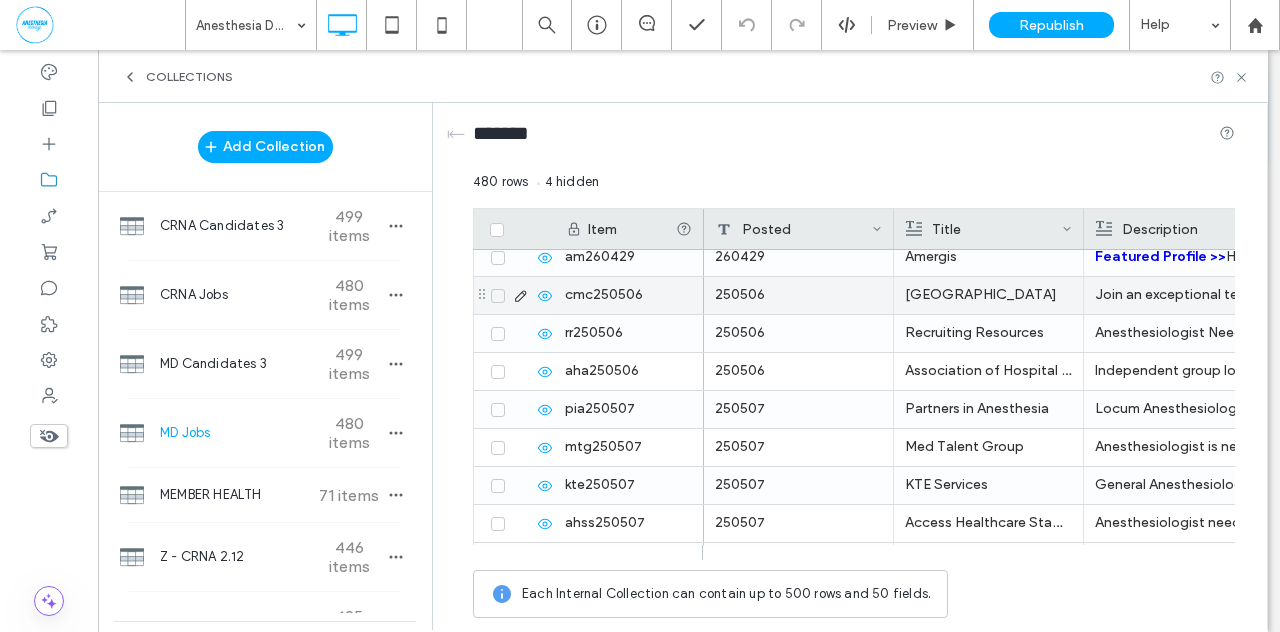 click 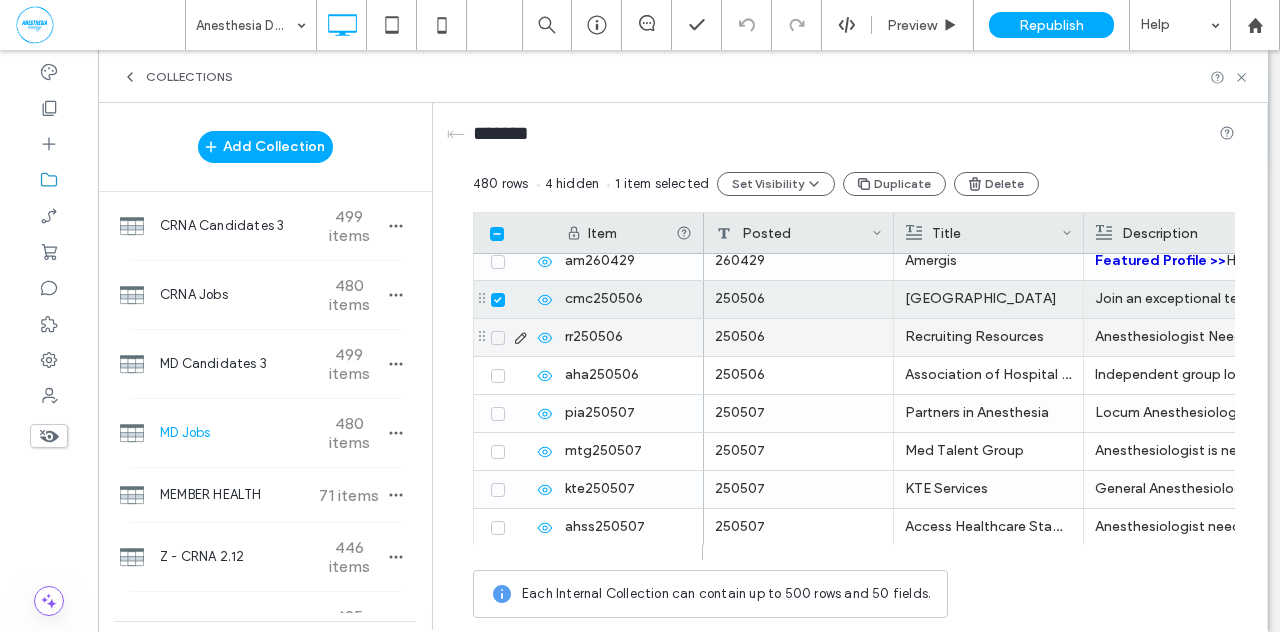 click 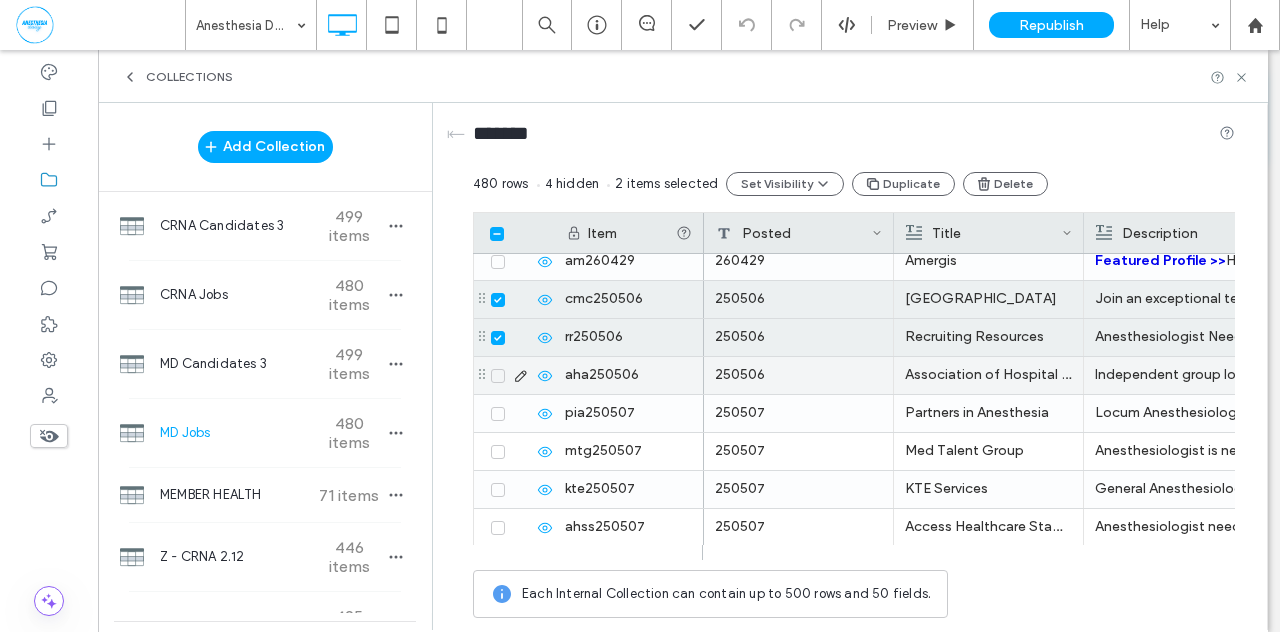 click 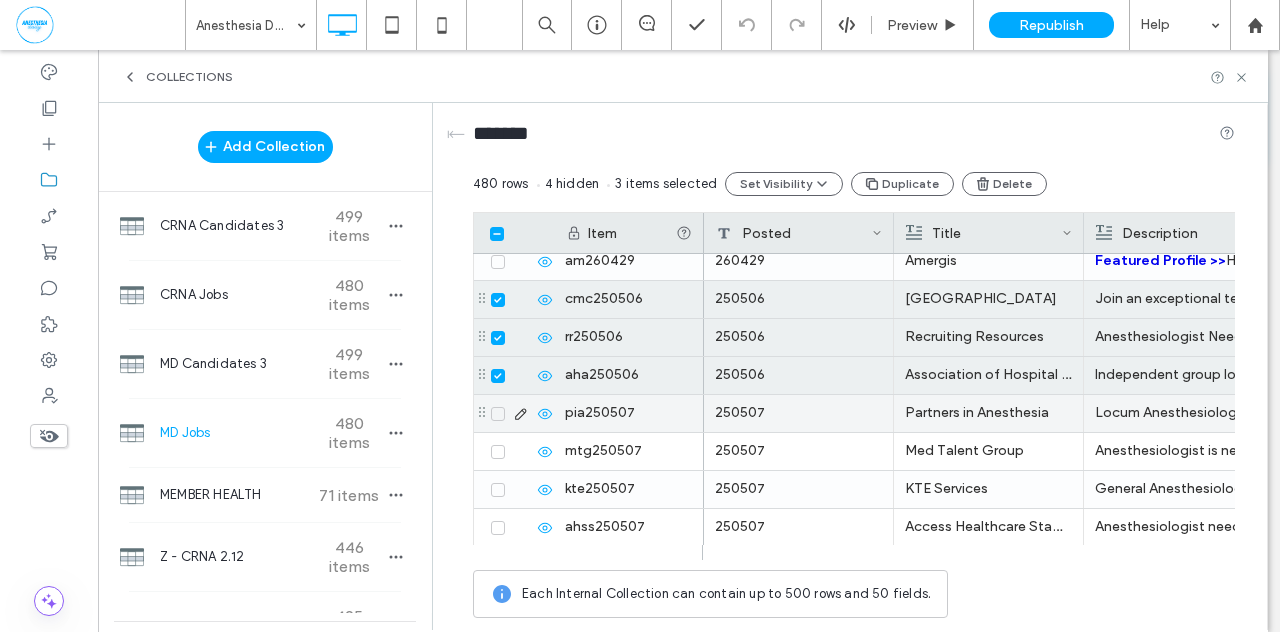 click 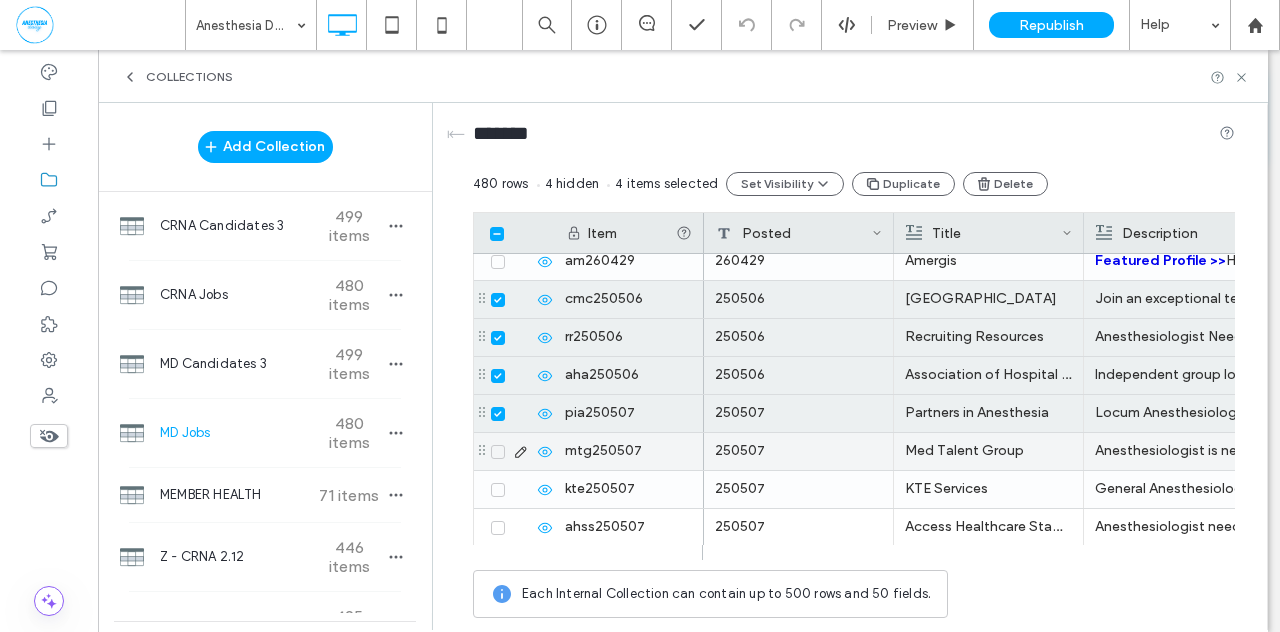 click at bounding box center [519, 452] 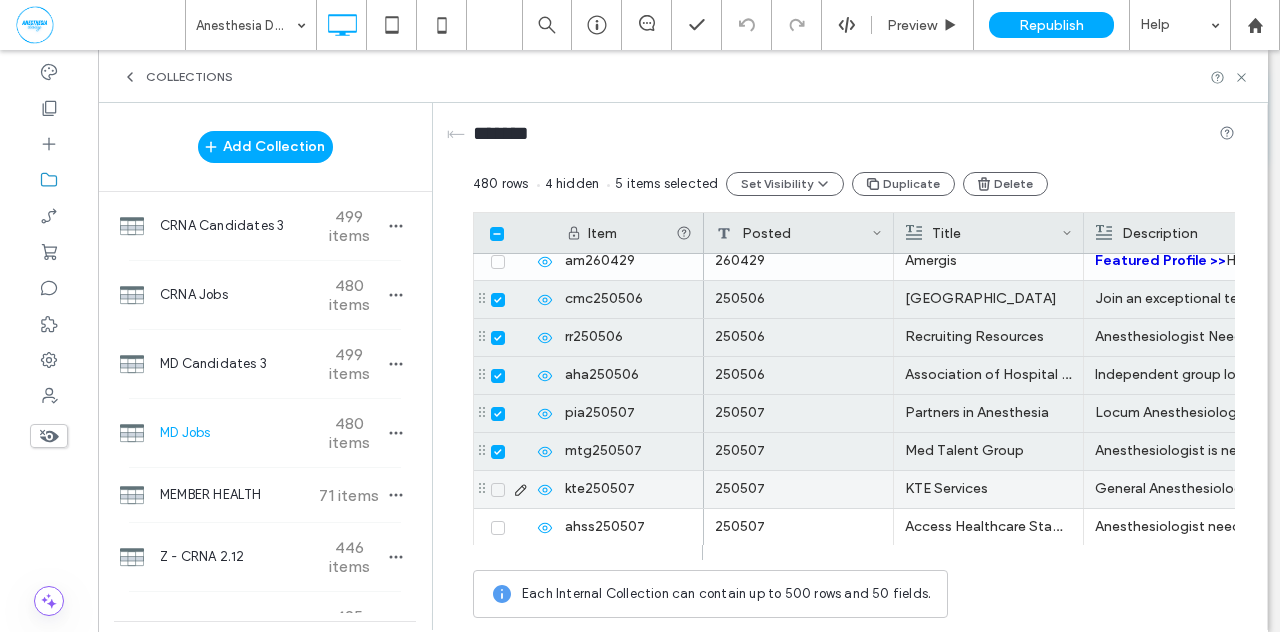 click 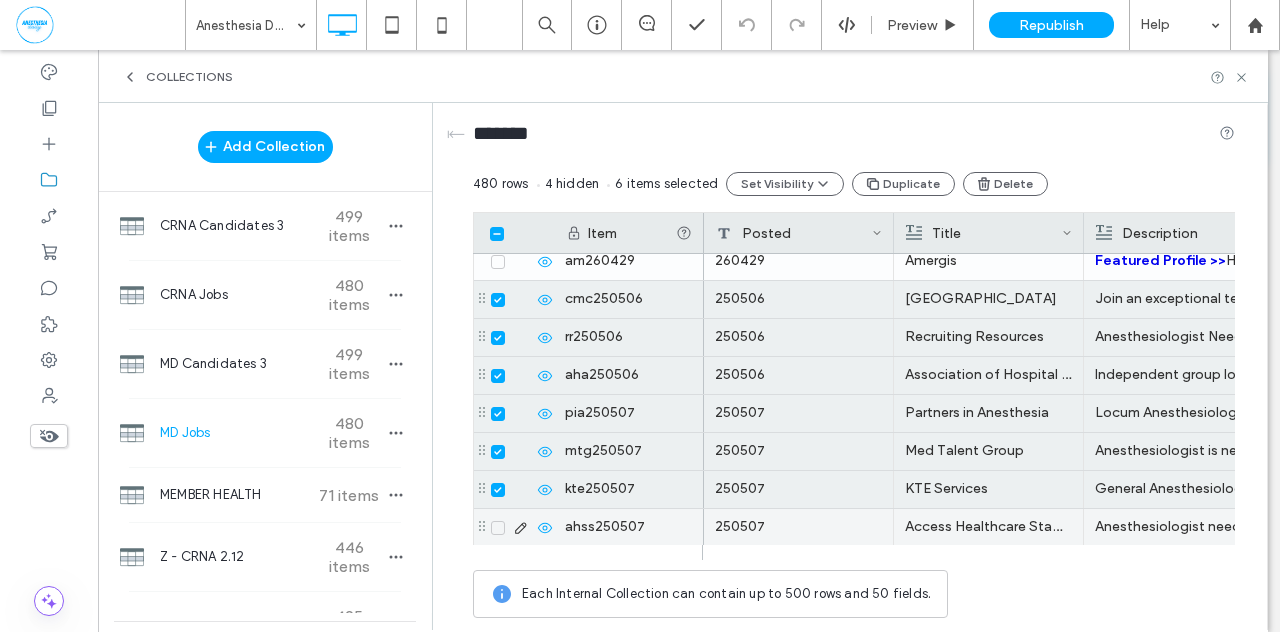 click 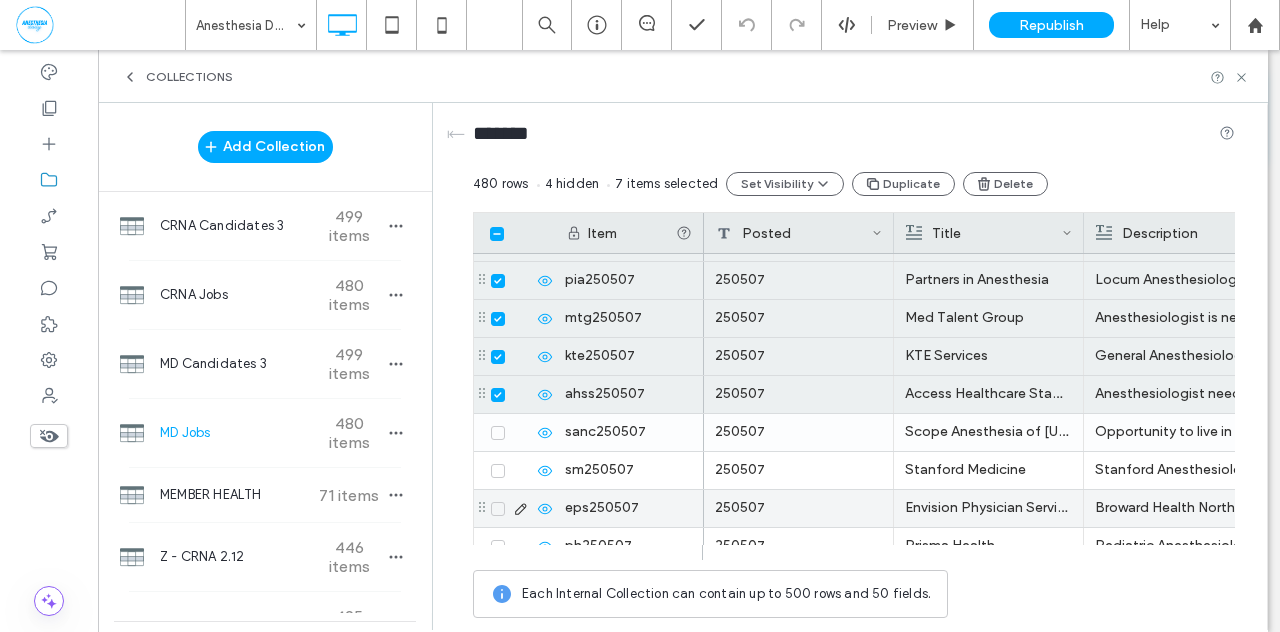 scroll, scrollTop: 1361, scrollLeft: 0, axis: vertical 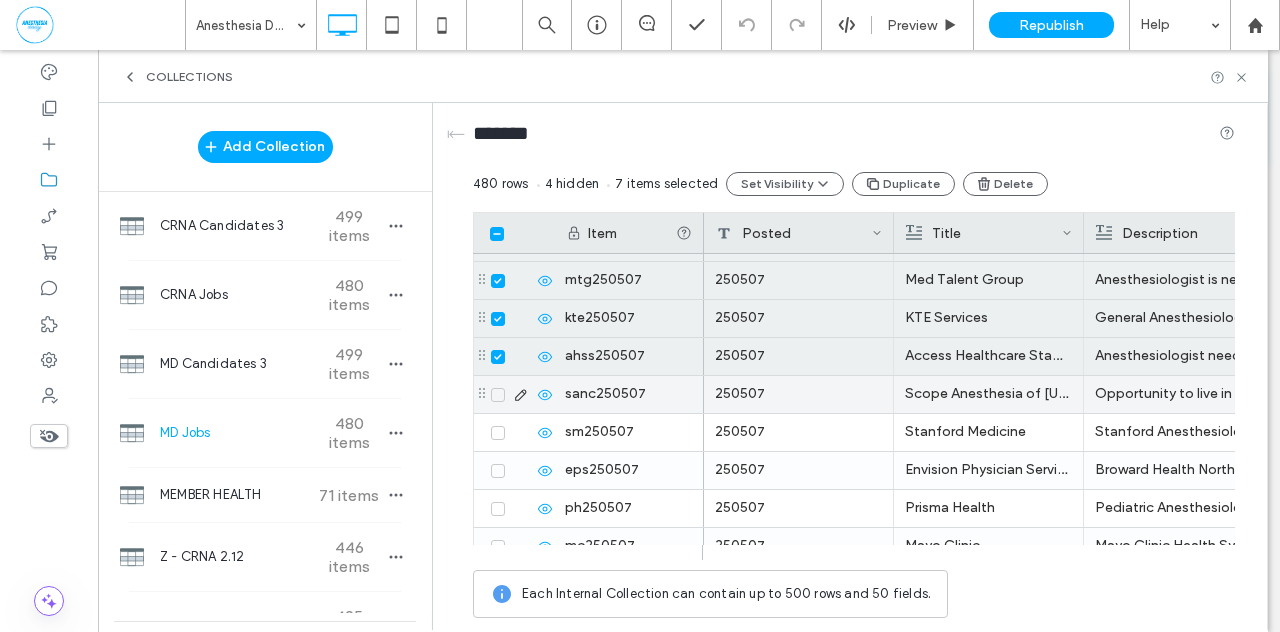 click 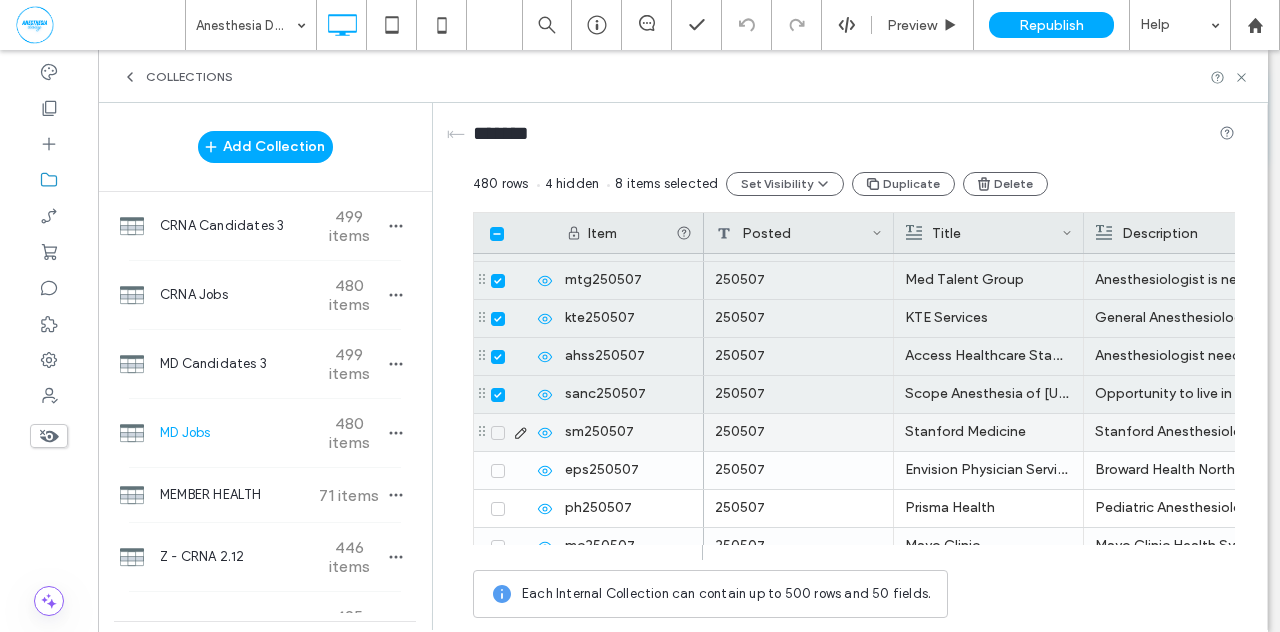 click 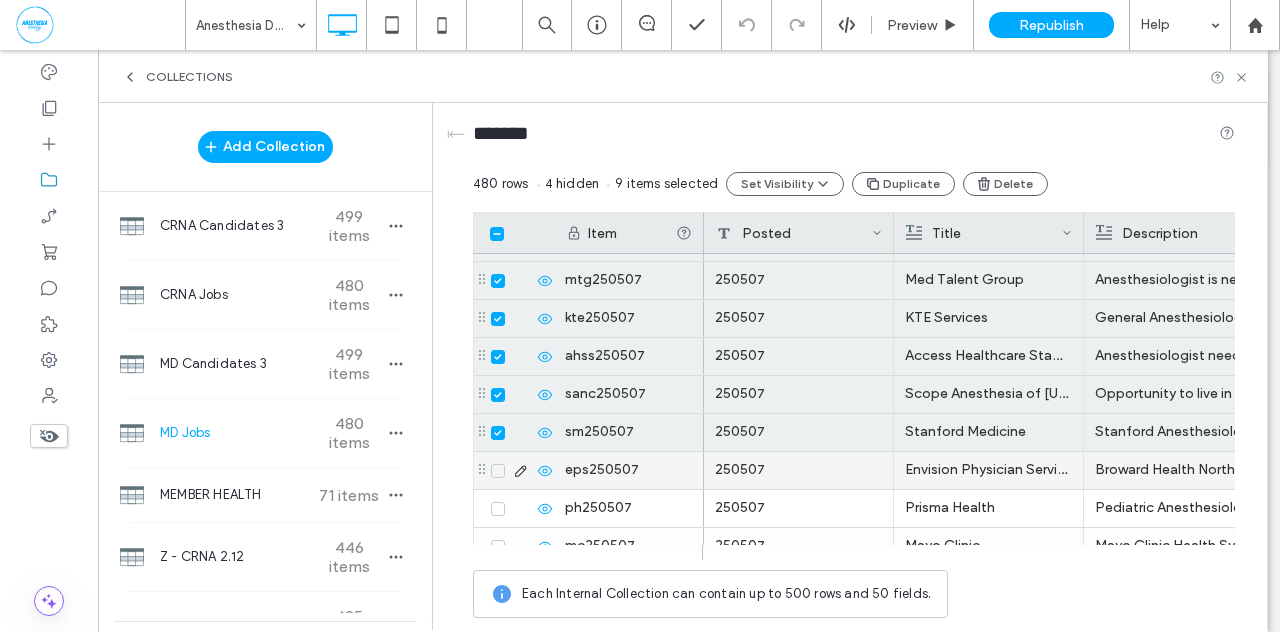 click 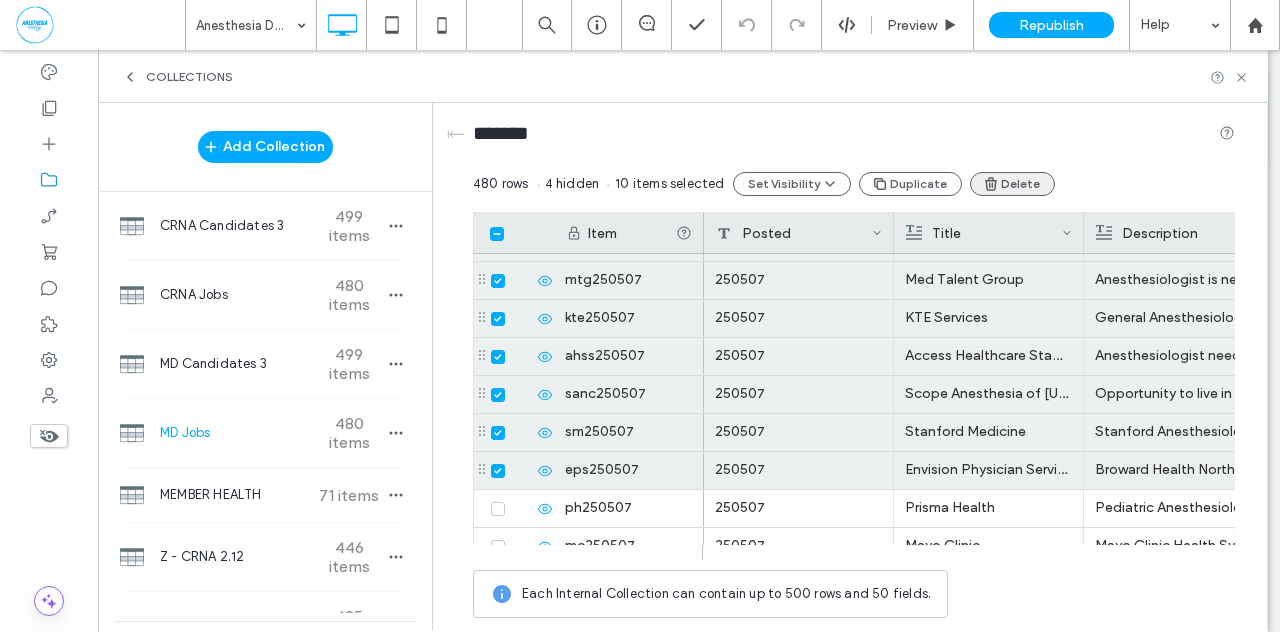 click on "Delete" at bounding box center [1012, 184] 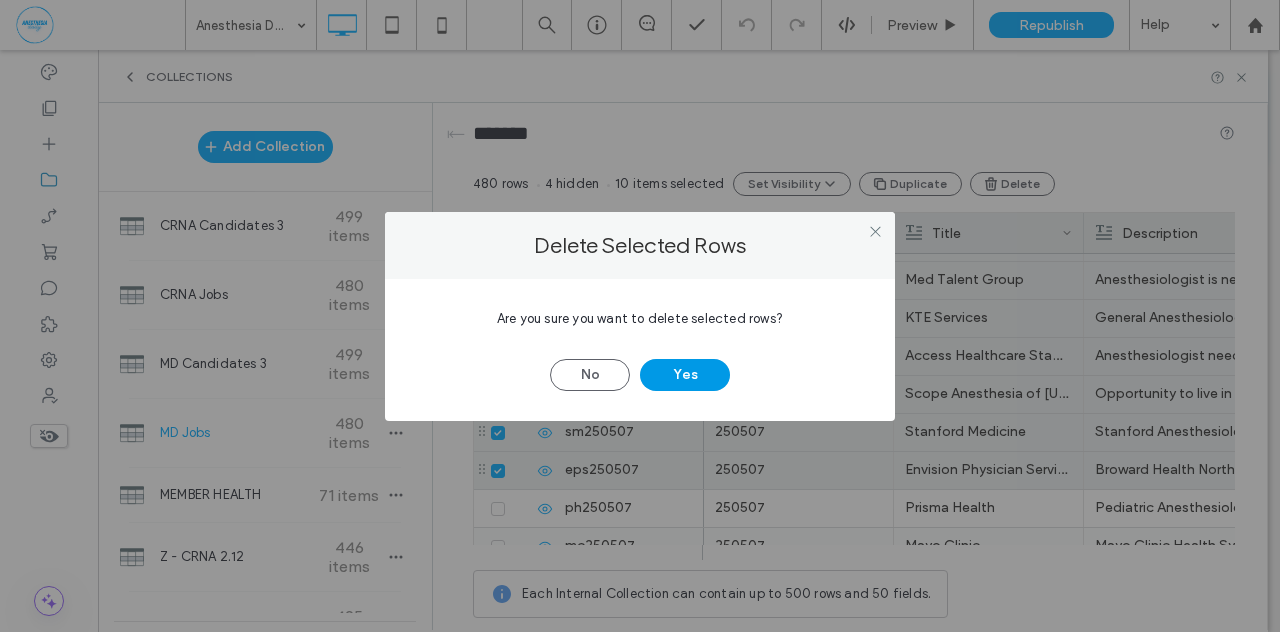 click on "Yes" at bounding box center [685, 375] 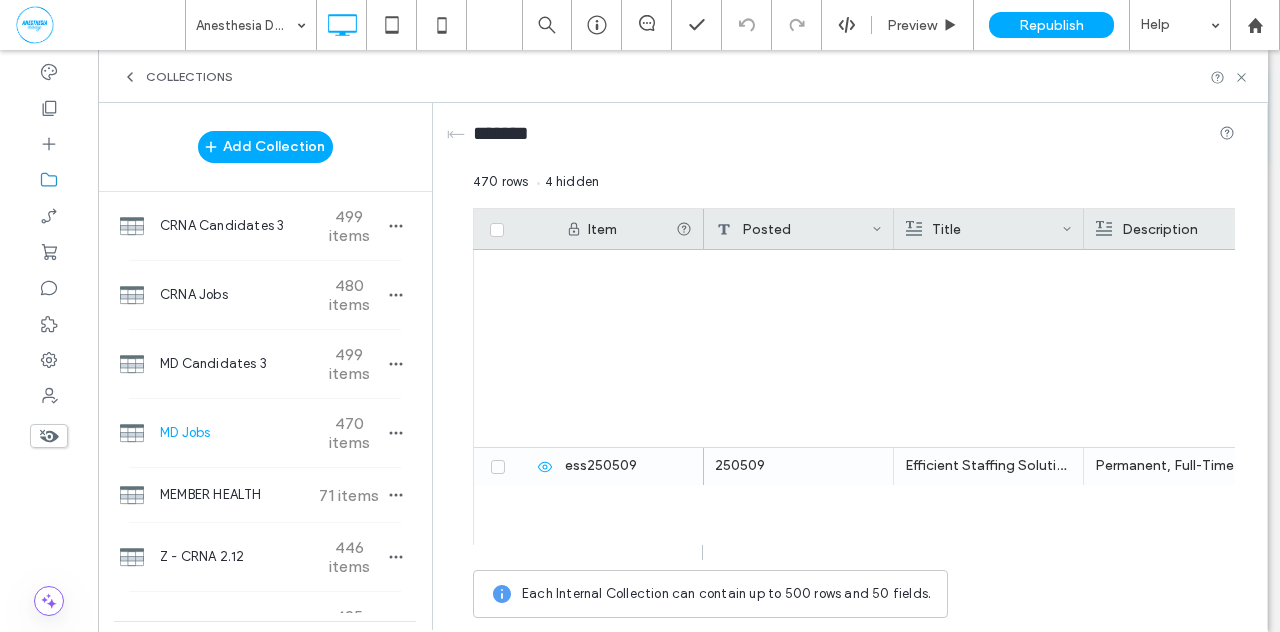 scroll, scrollTop: 17601, scrollLeft: 0, axis: vertical 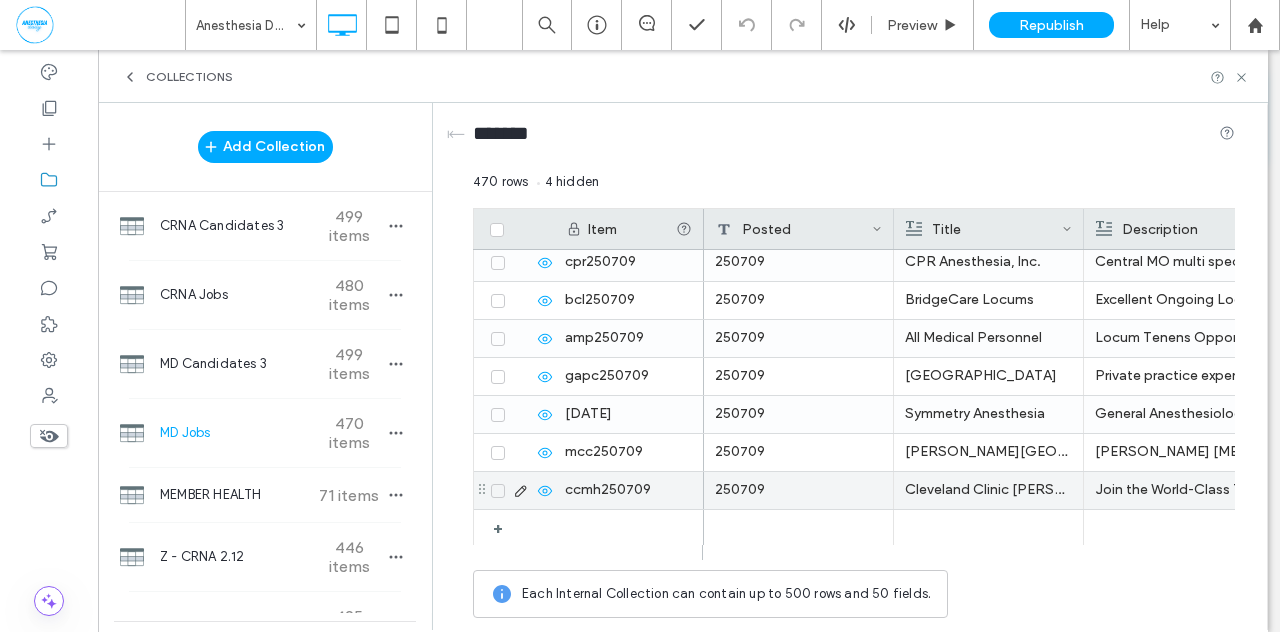 click 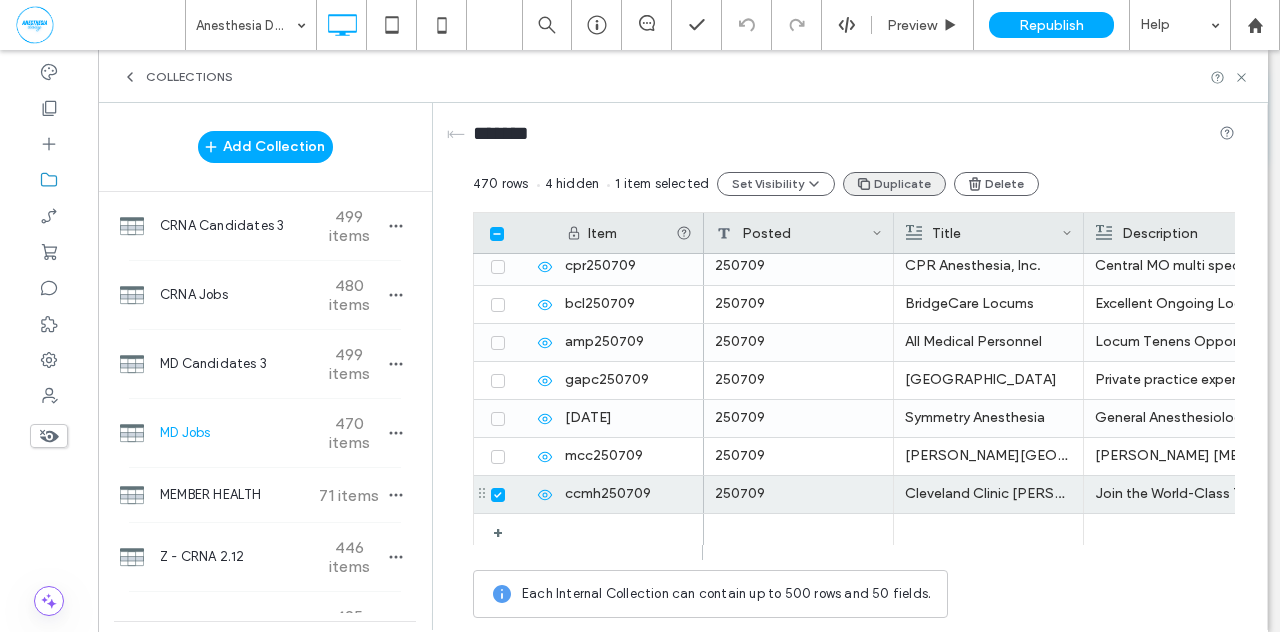 click on "Duplicate" at bounding box center [894, 184] 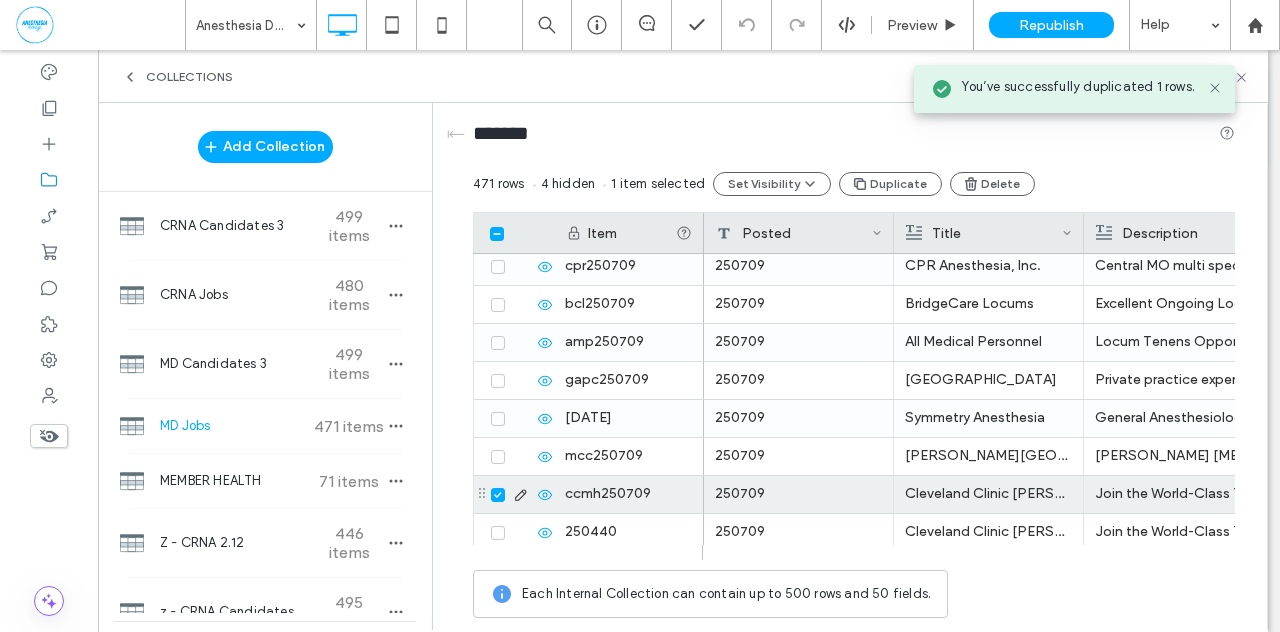 click 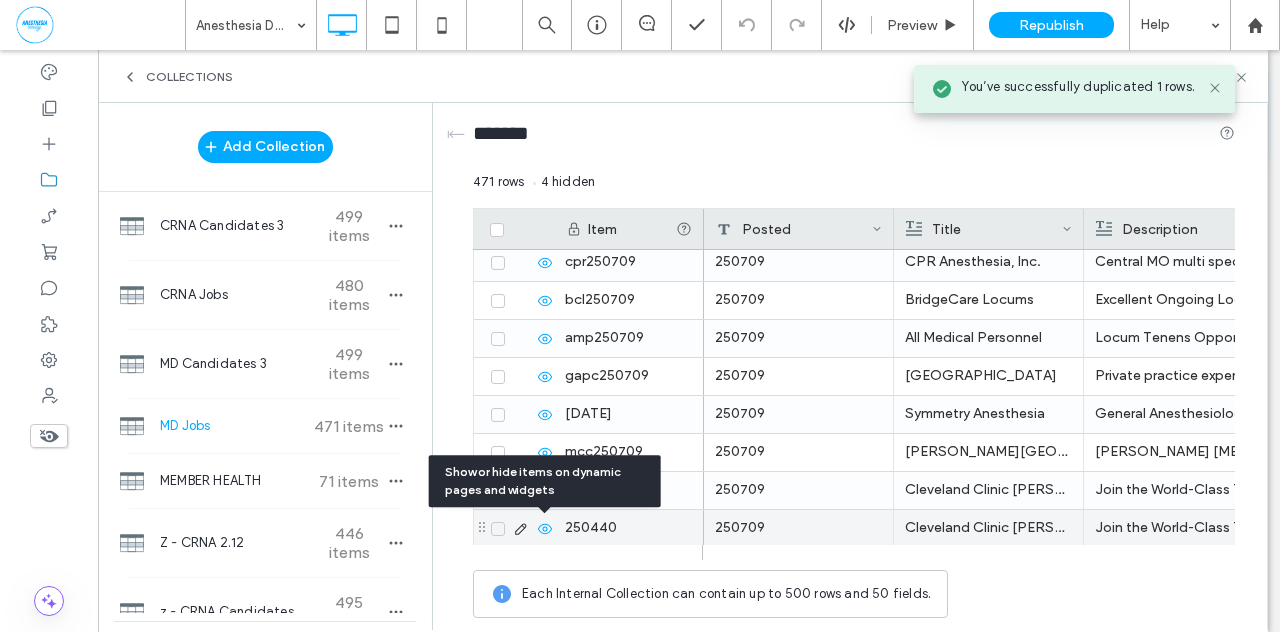 click 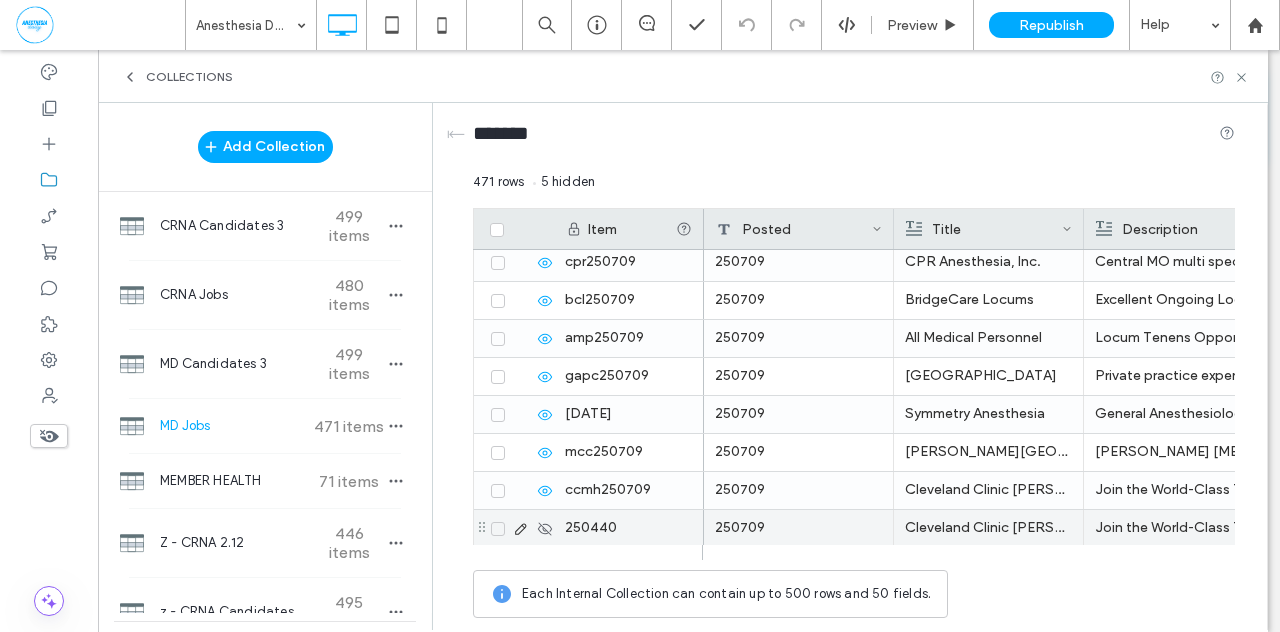 click 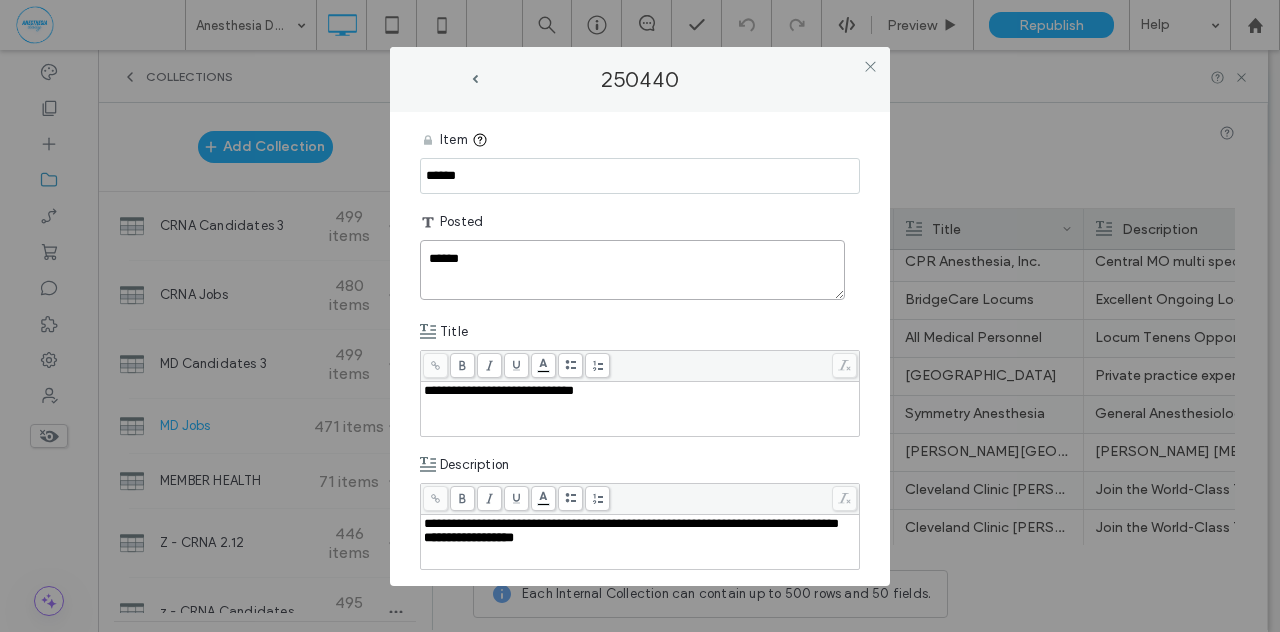 click on "******" at bounding box center (632, 270) 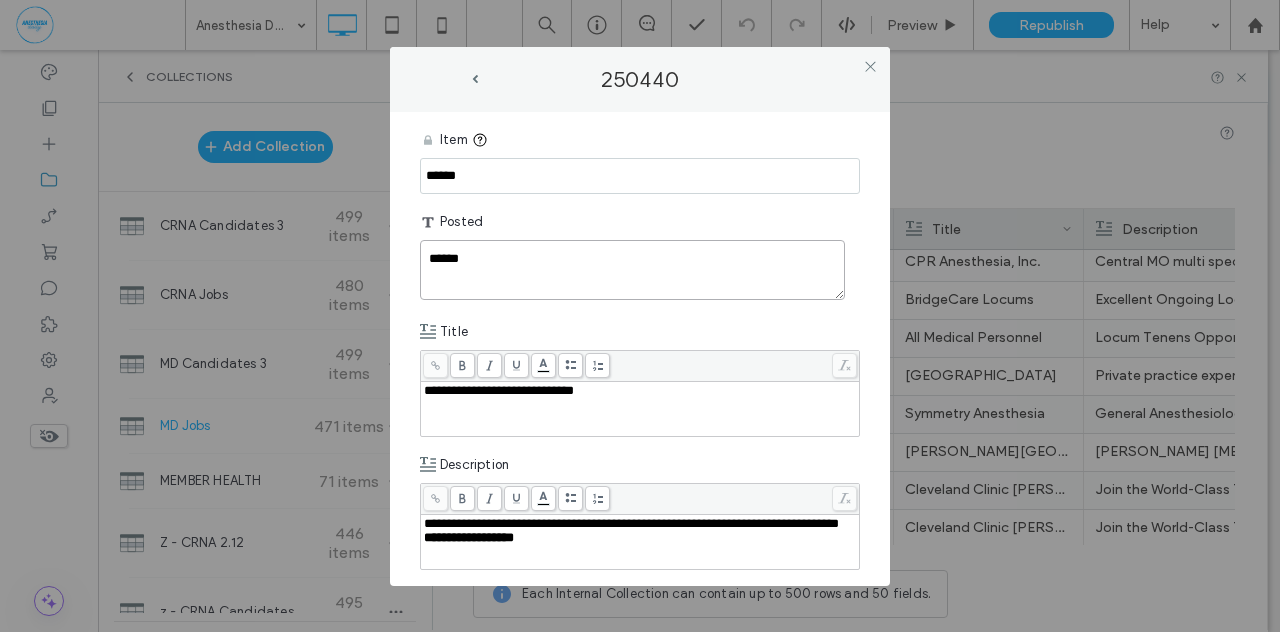 type on "******" 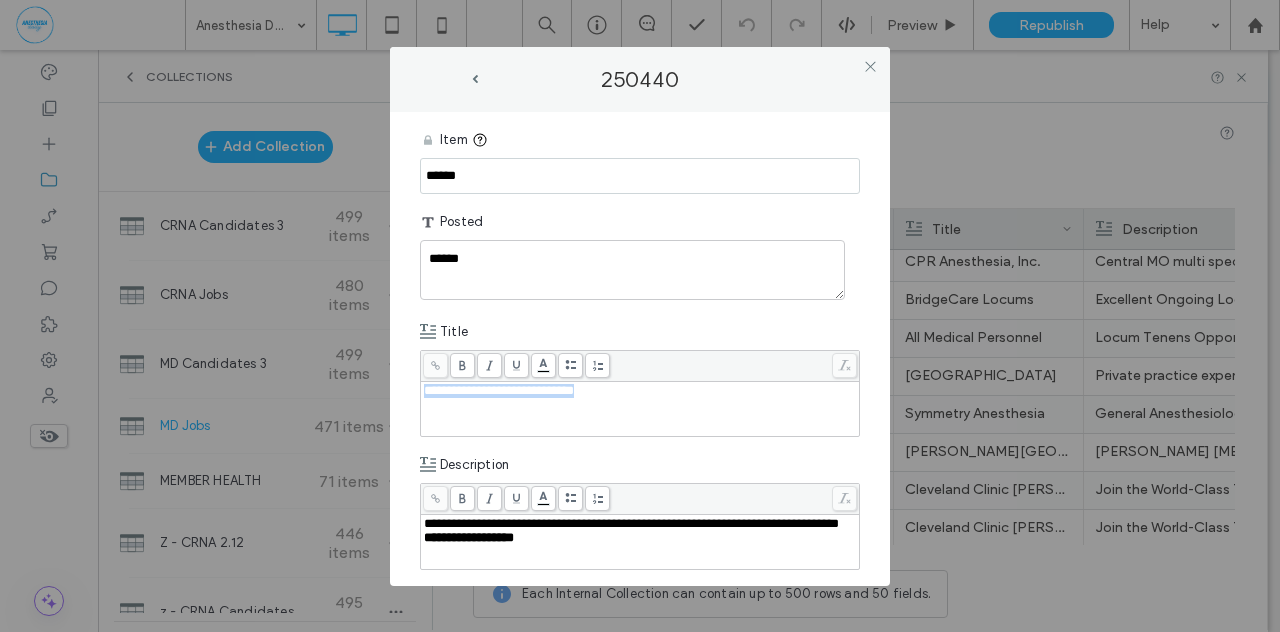 drag, startPoint x: 604, startPoint y: 389, endPoint x: 396, endPoint y: 390, distance: 208.00241 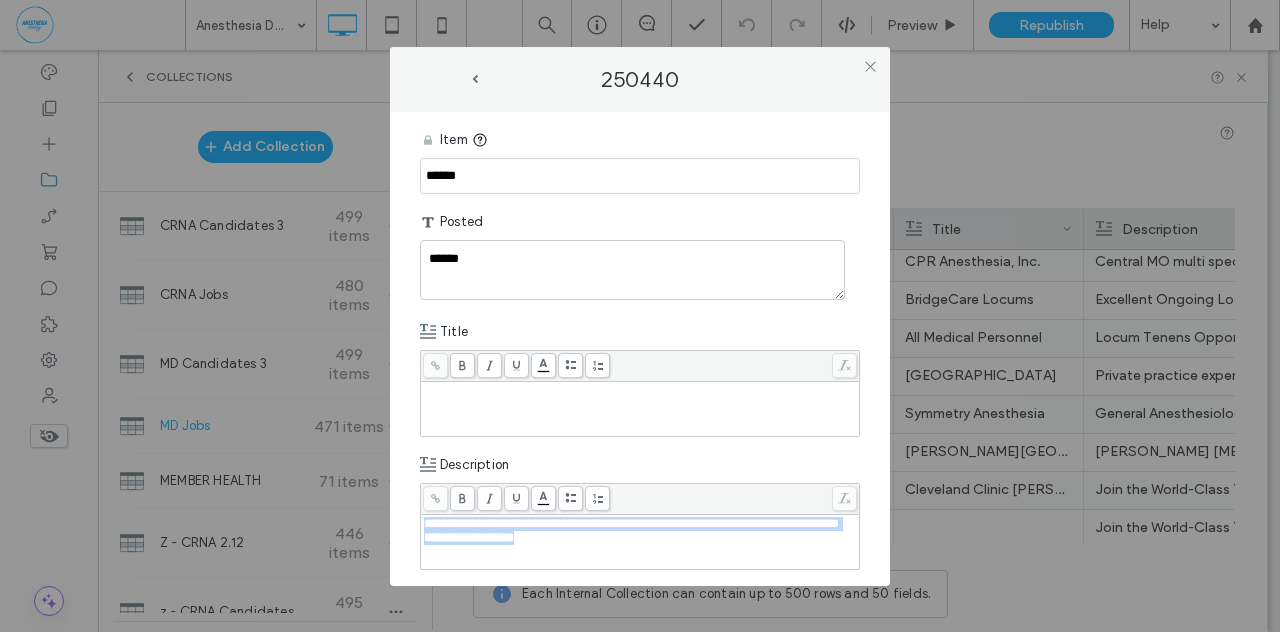 drag, startPoint x: 543, startPoint y: 539, endPoint x: 384, endPoint y: 525, distance: 159.61516 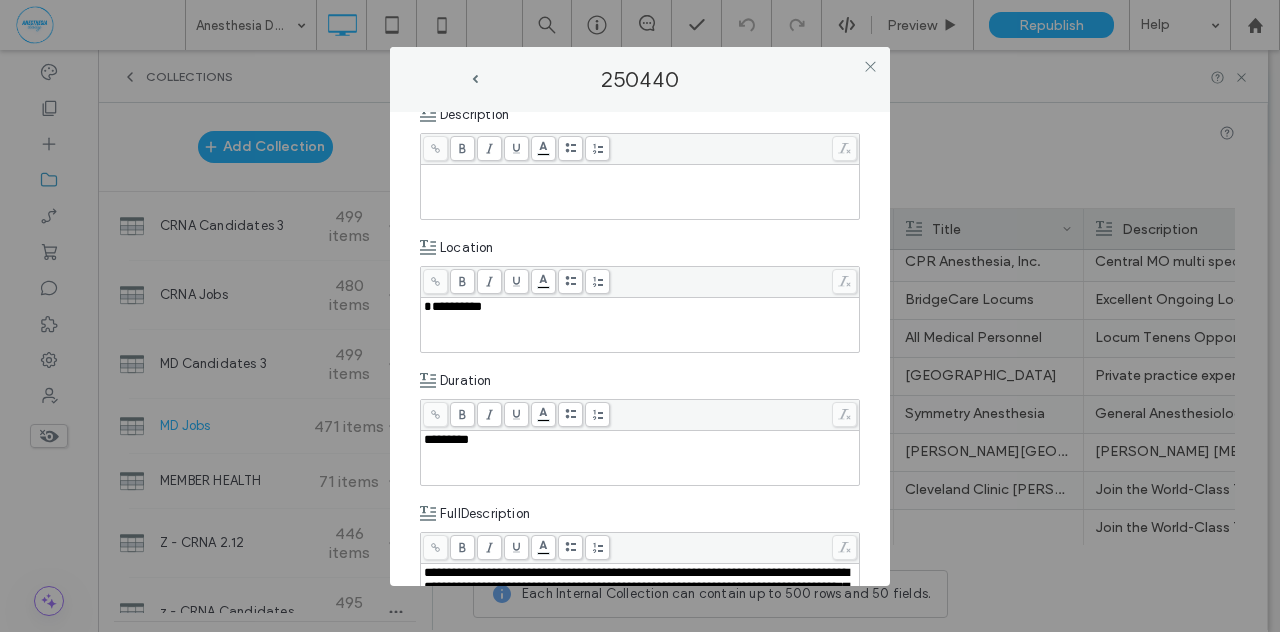 scroll, scrollTop: 365, scrollLeft: 0, axis: vertical 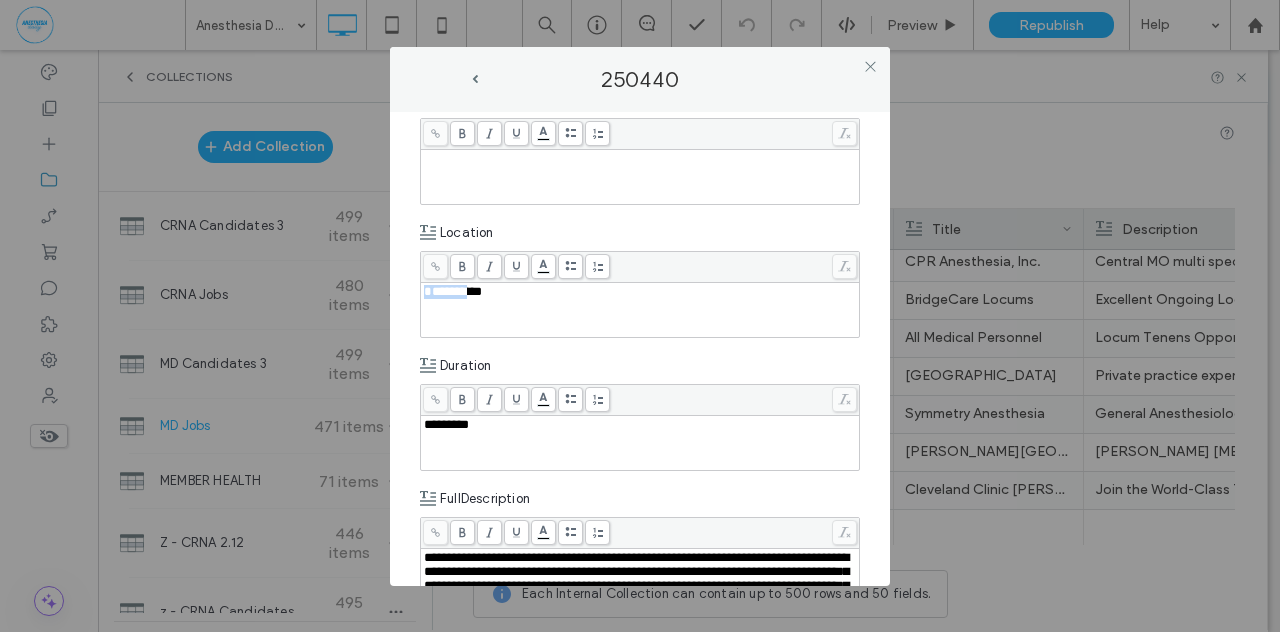 drag, startPoint x: 465, startPoint y: 290, endPoint x: 397, endPoint y: 289, distance: 68.007355 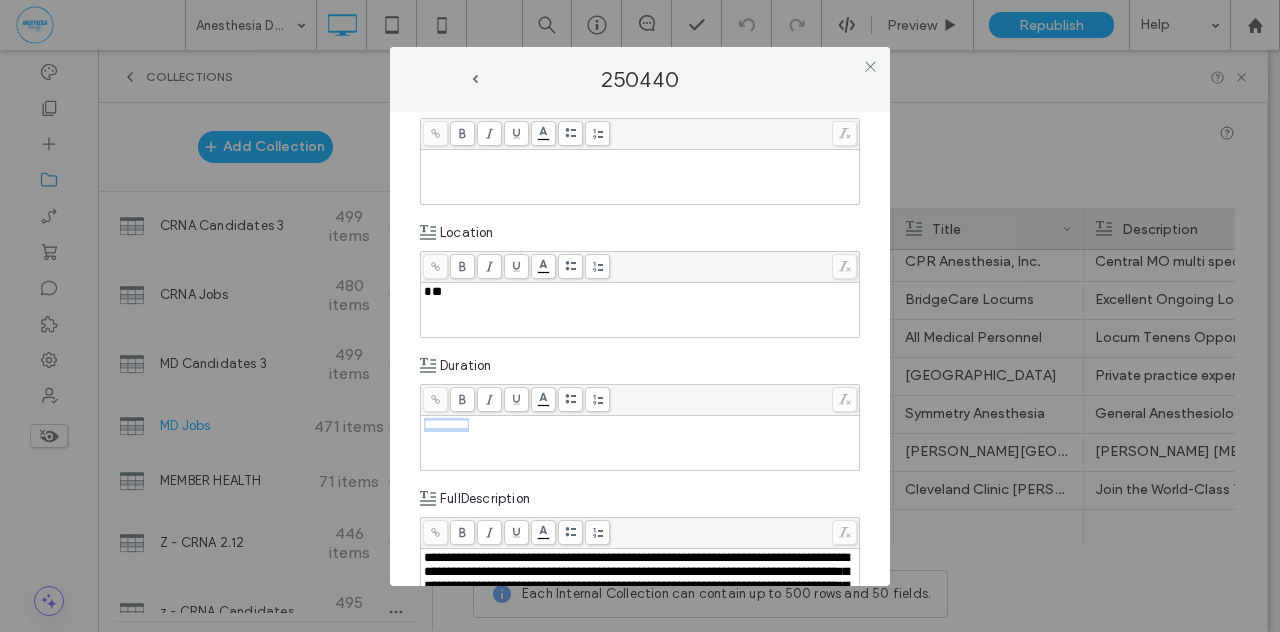 drag, startPoint x: 478, startPoint y: 425, endPoint x: 391, endPoint y: 433, distance: 87.36704 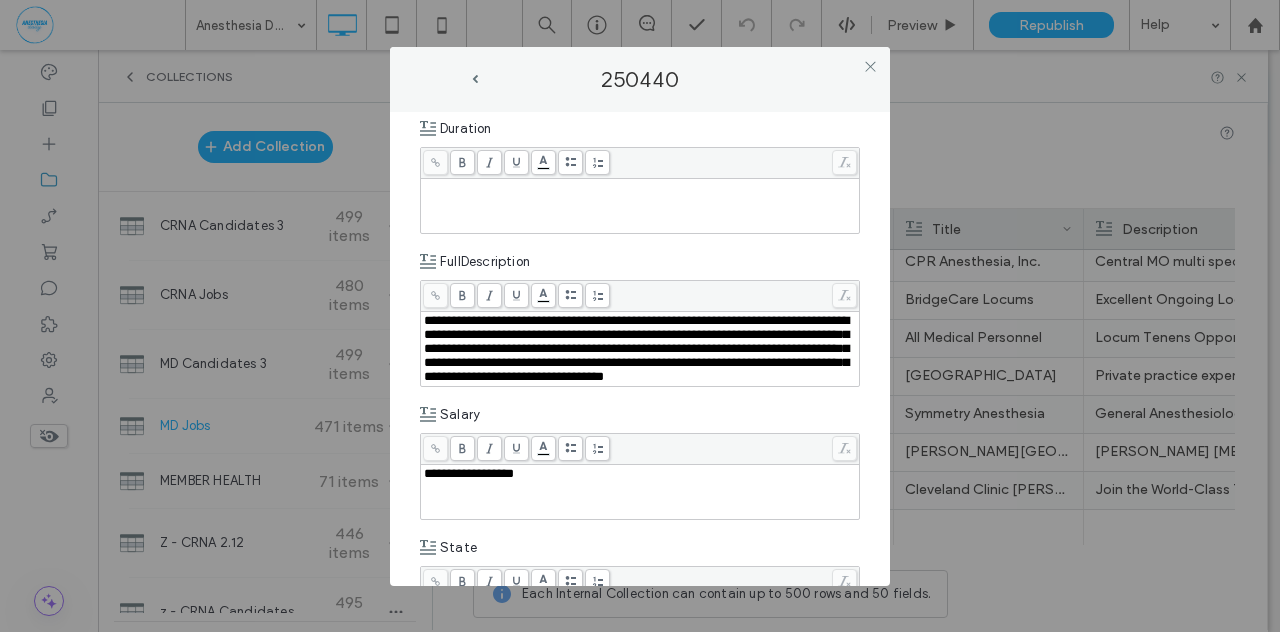 scroll, scrollTop: 630, scrollLeft: 0, axis: vertical 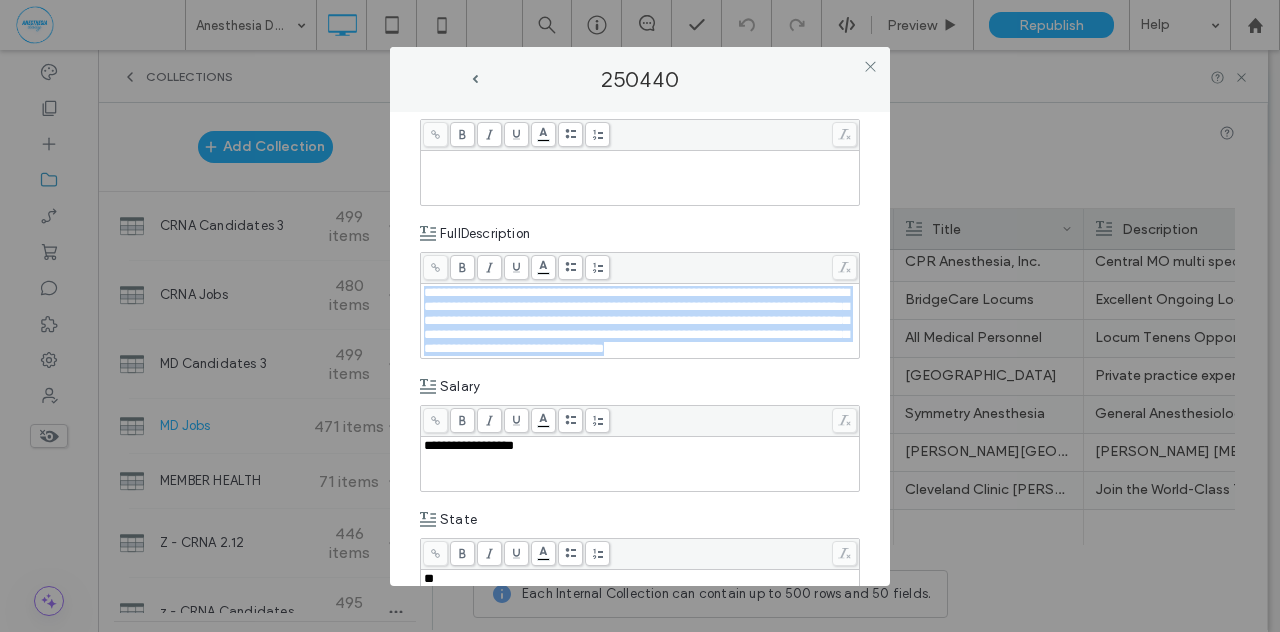 drag, startPoint x: 606, startPoint y: 371, endPoint x: 414, endPoint y: 268, distance: 217.883 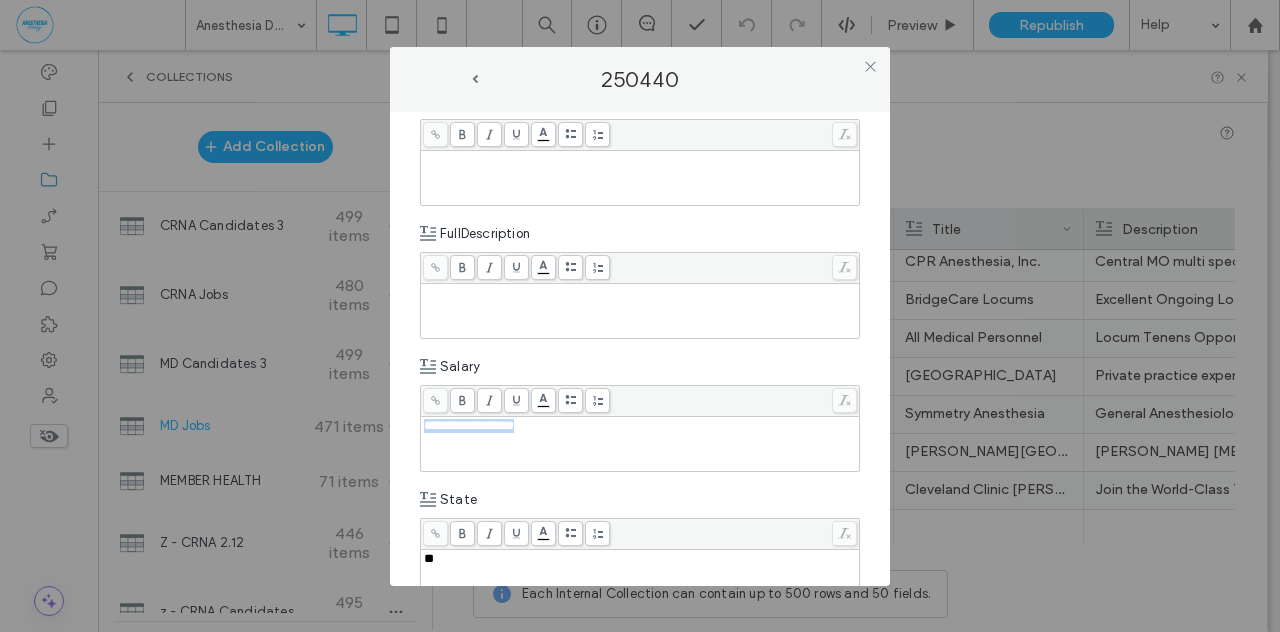 drag, startPoint x: 493, startPoint y: 421, endPoint x: 372, endPoint y: 430, distance: 121.33425 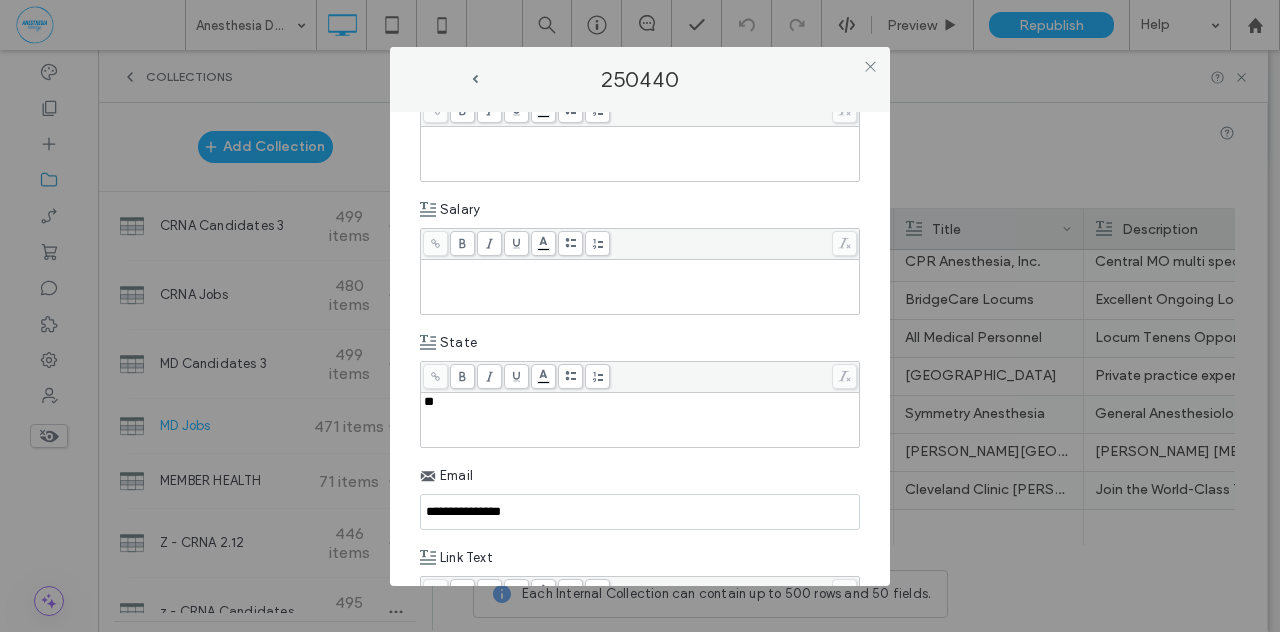 scroll, scrollTop: 863, scrollLeft: 0, axis: vertical 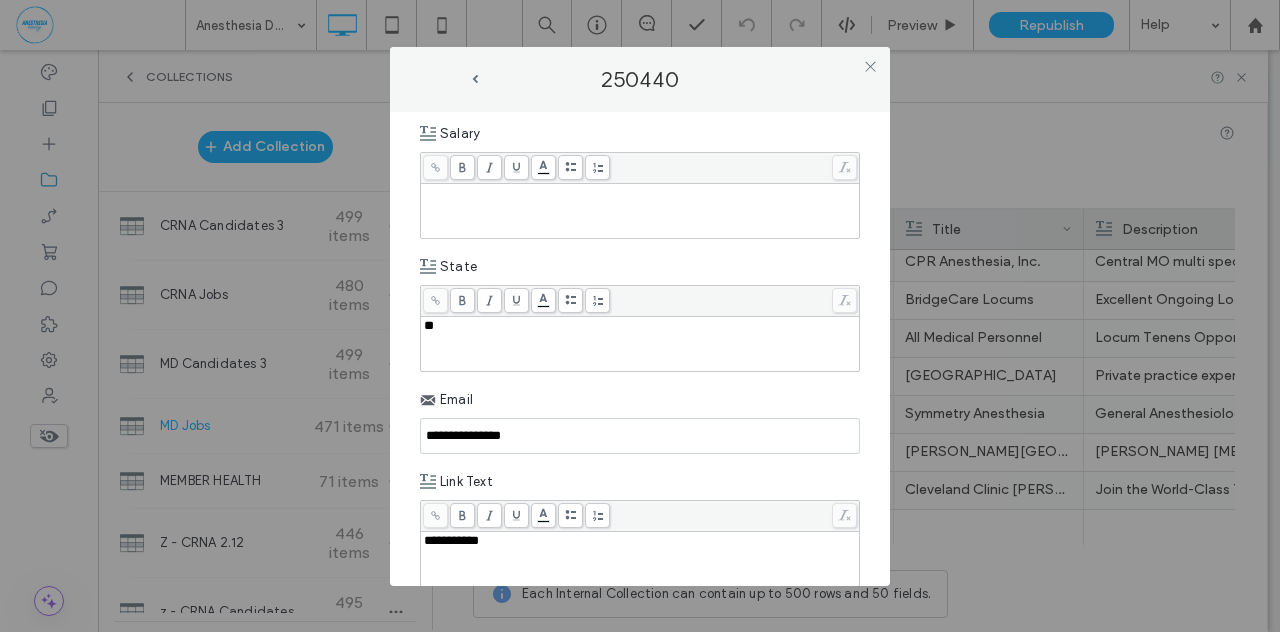 click on "**" at bounding box center [640, 344] 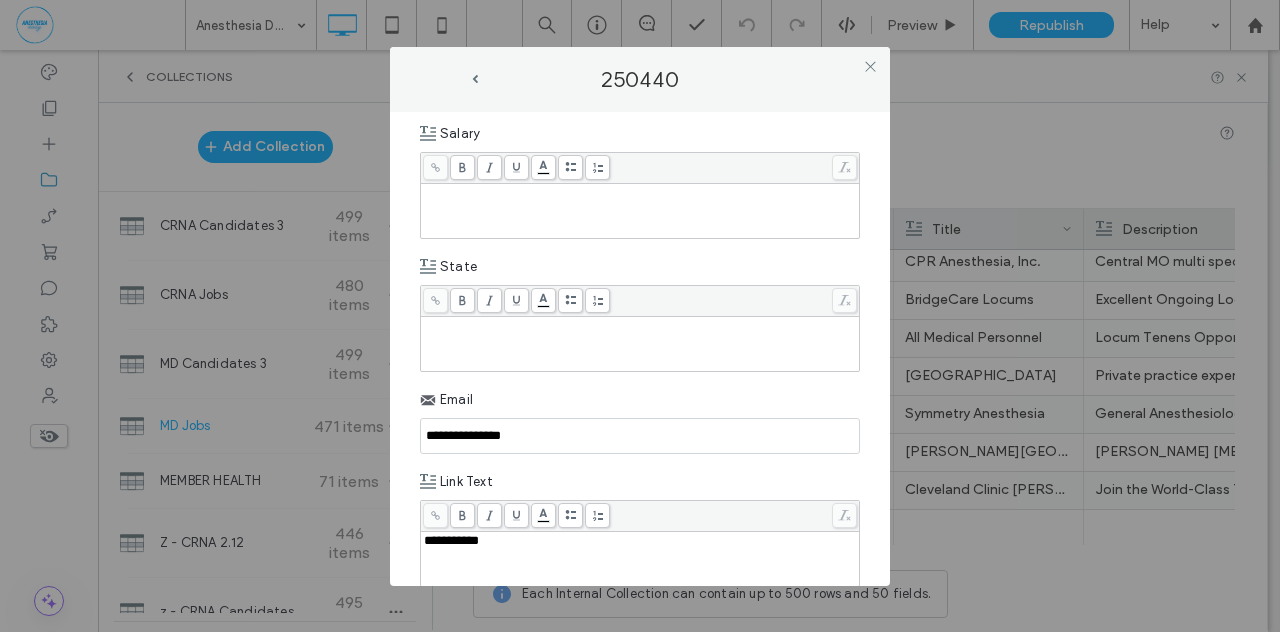 drag, startPoint x: 535, startPoint y: 423, endPoint x: 372, endPoint y: 442, distance: 164.10362 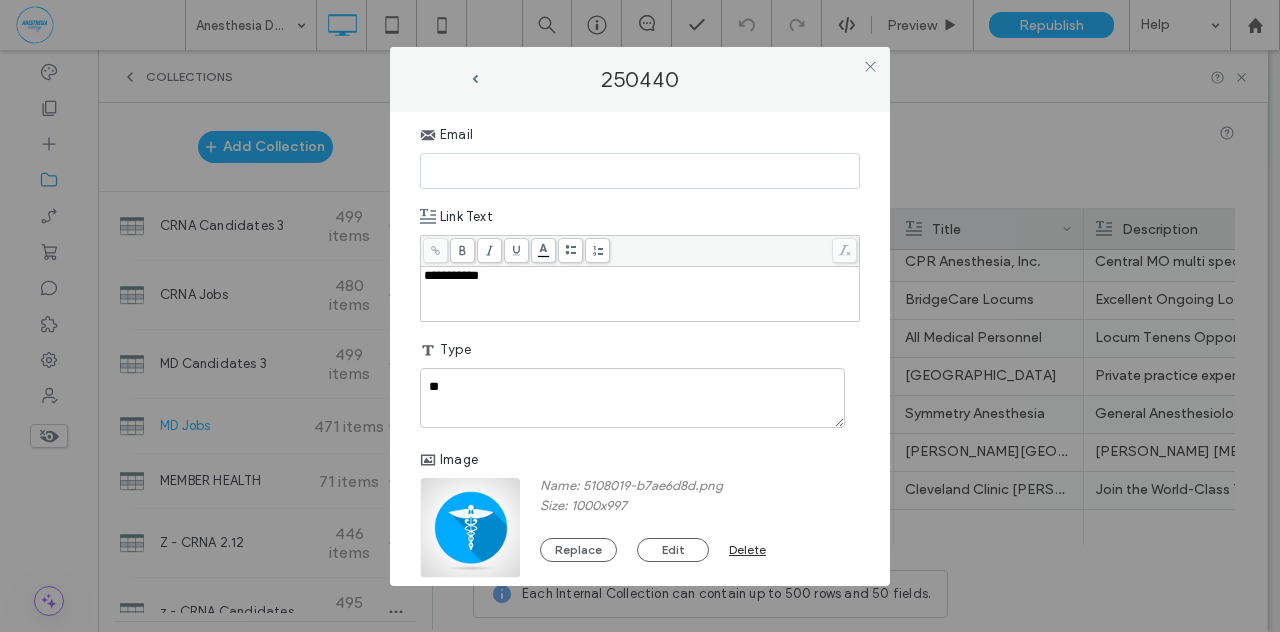 scroll, scrollTop: 1135, scrollLeft: 0, axis: vertical 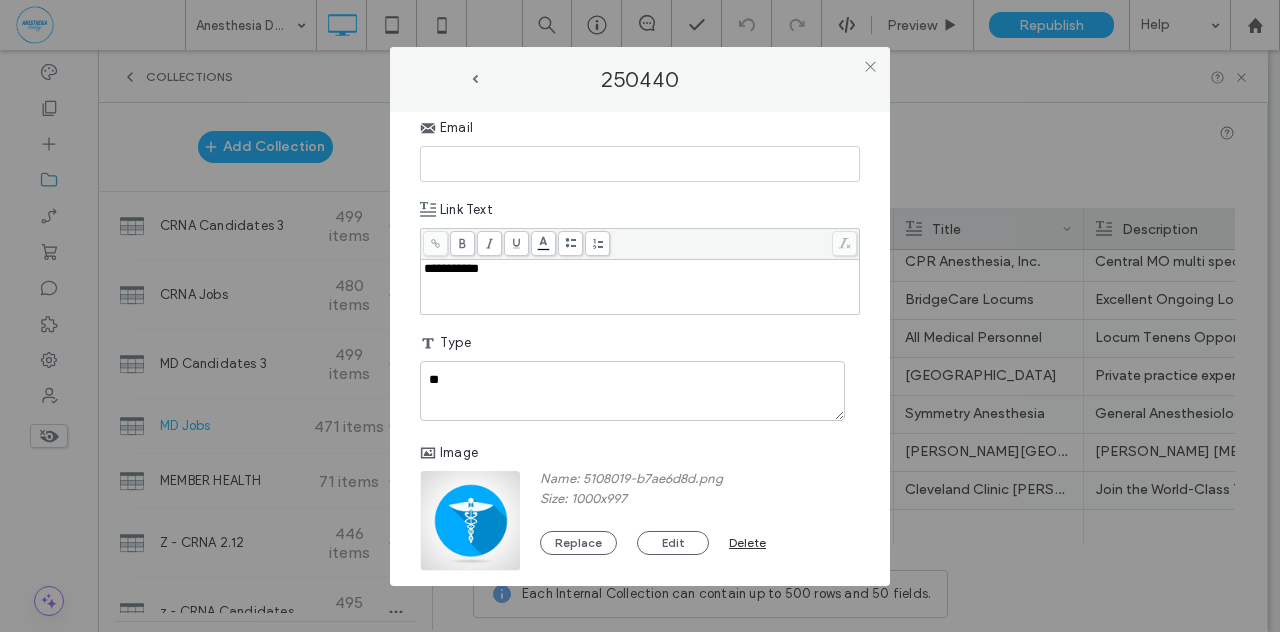 type 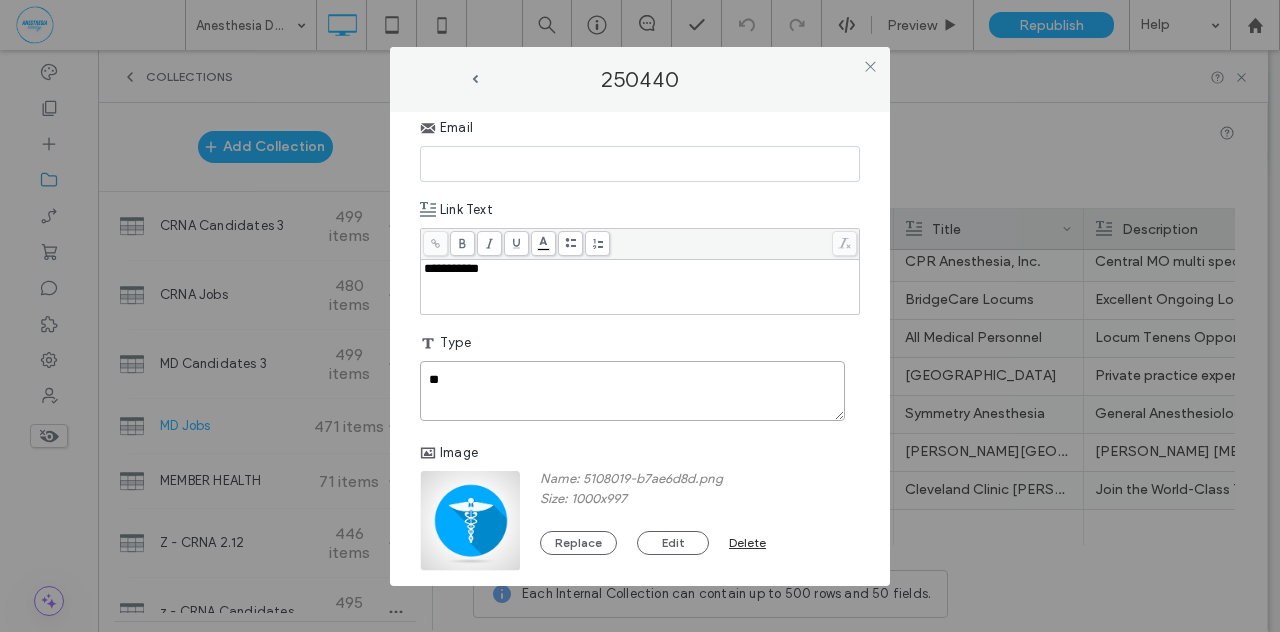click on "**" at bounding box center (632, 391) 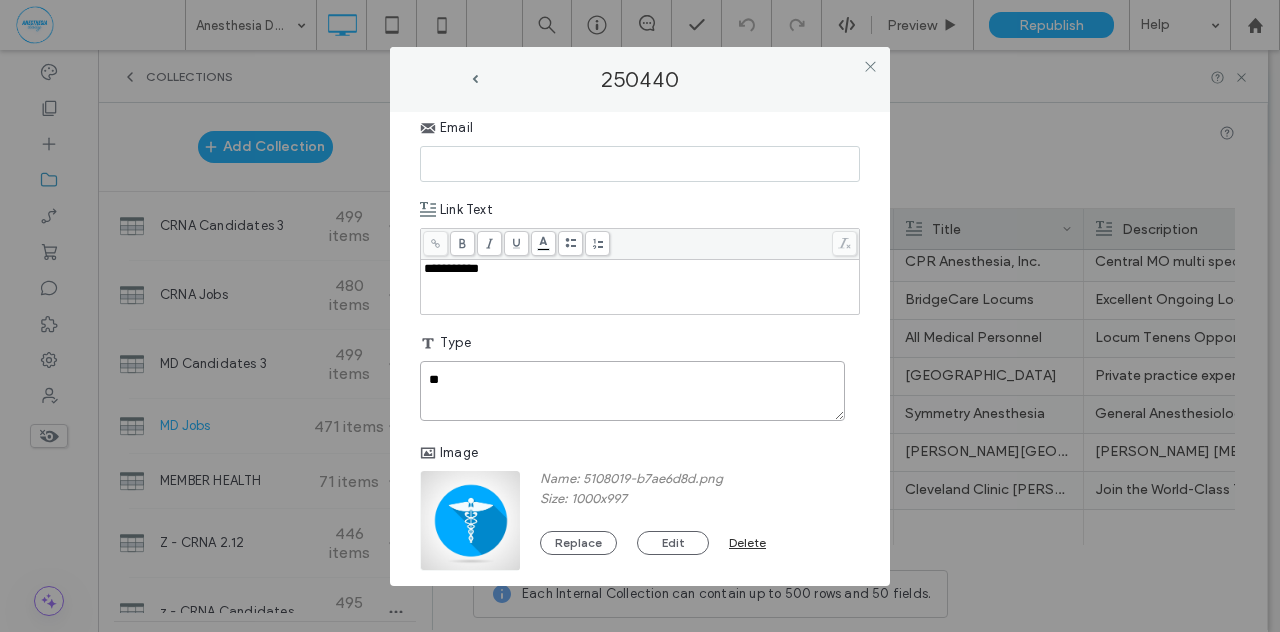 type on "*" 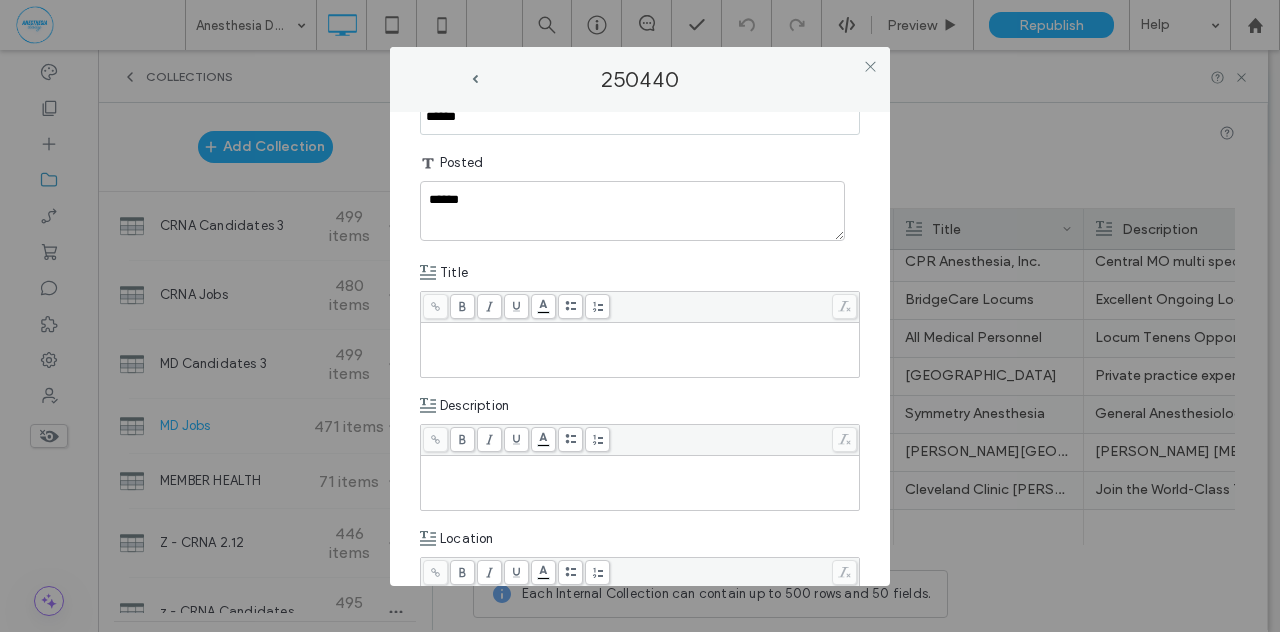 scroll, scrollTop: 0, scrollLeft: 0, axis: both 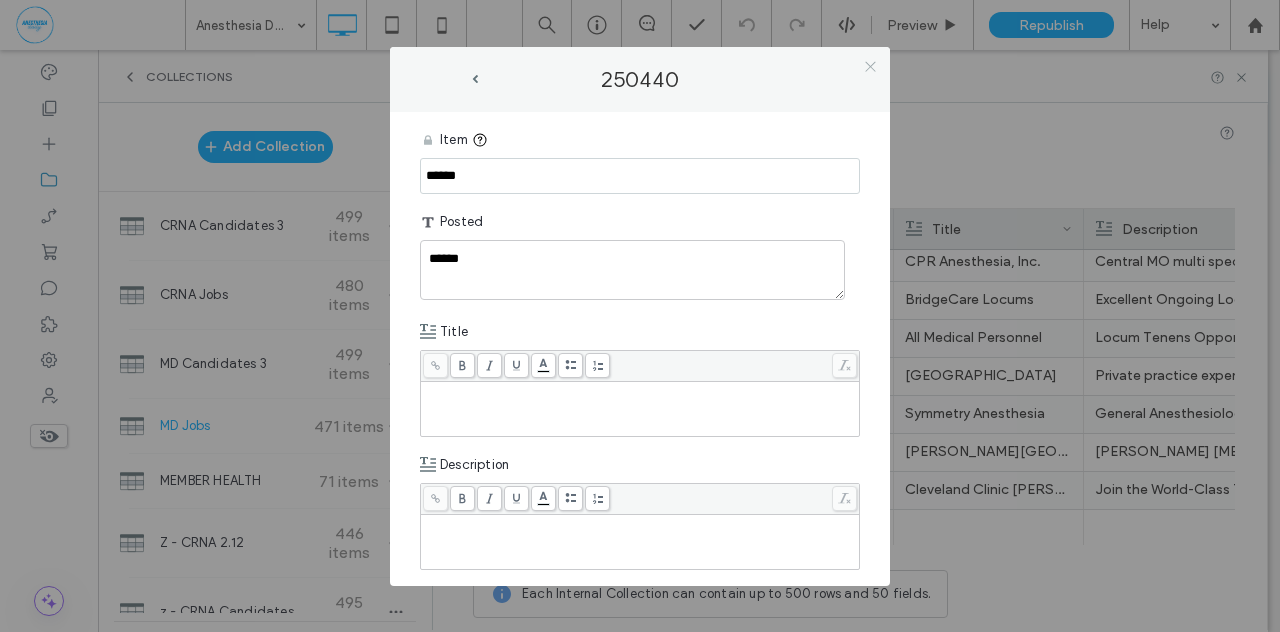type 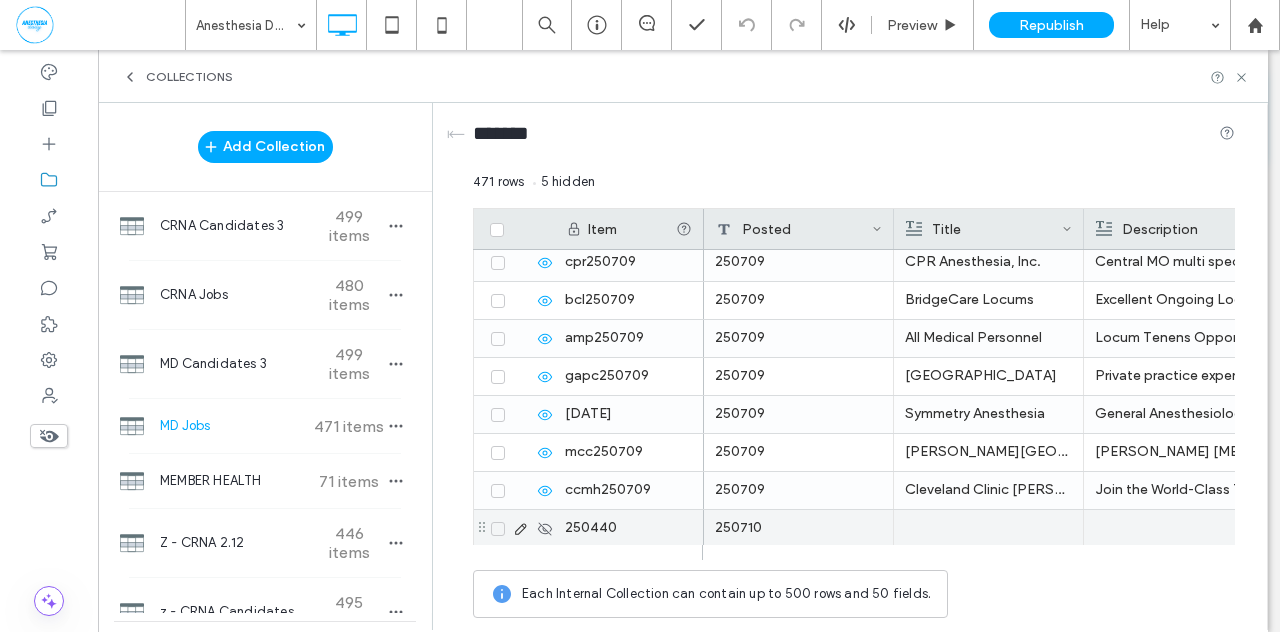 click 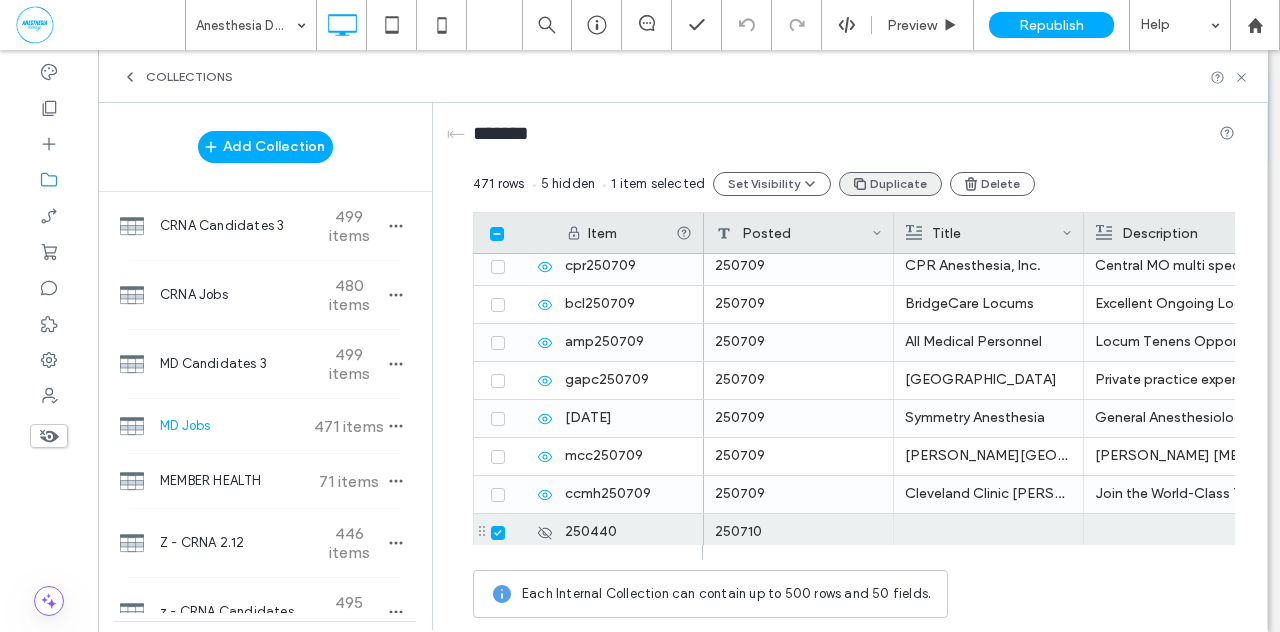 click on "Duplicate" at bounding box center [890, 184] 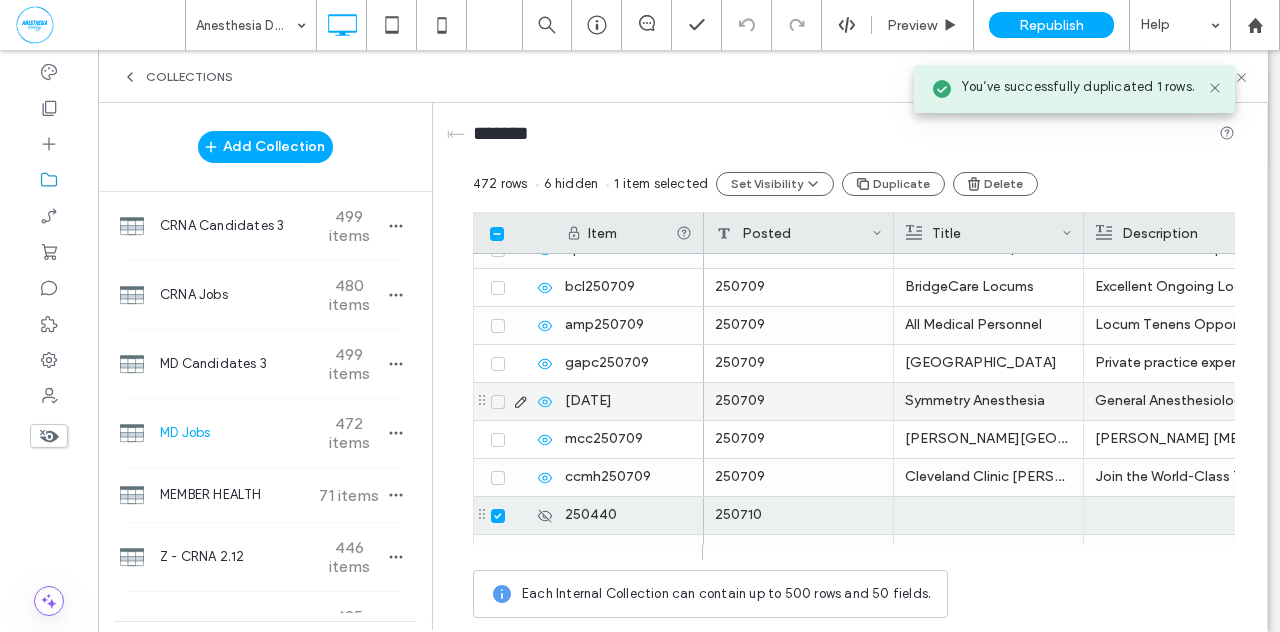 scroll, scrollTop: 17681, scrollLeft: 0, axis: vertical 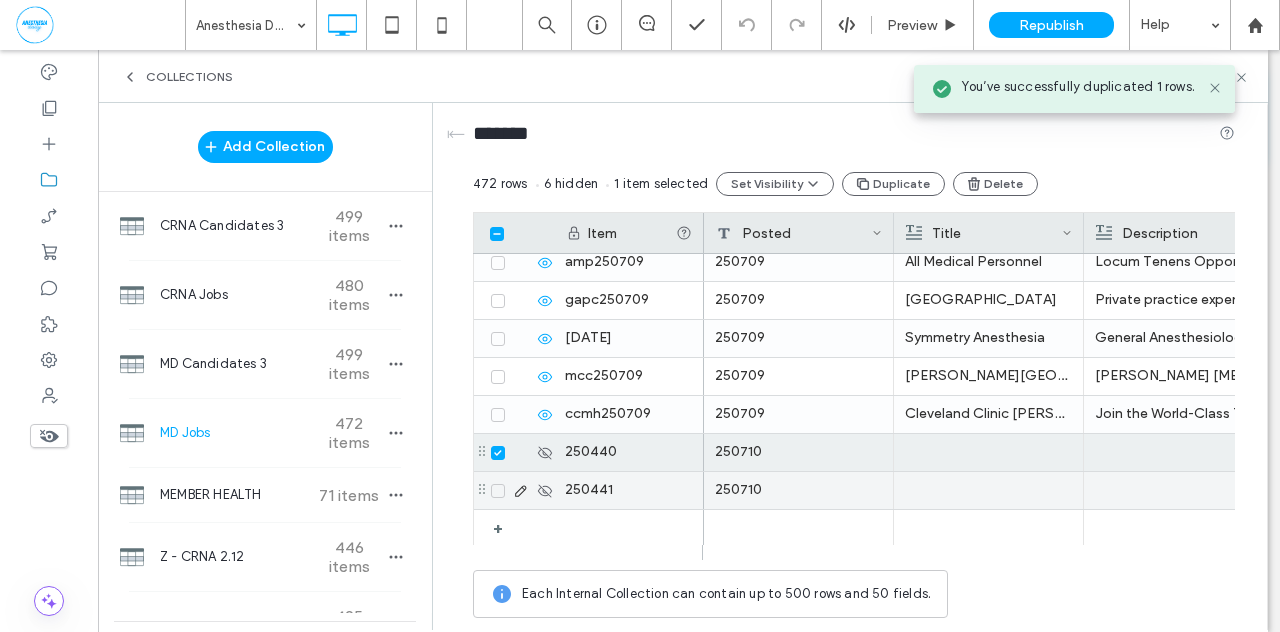 click 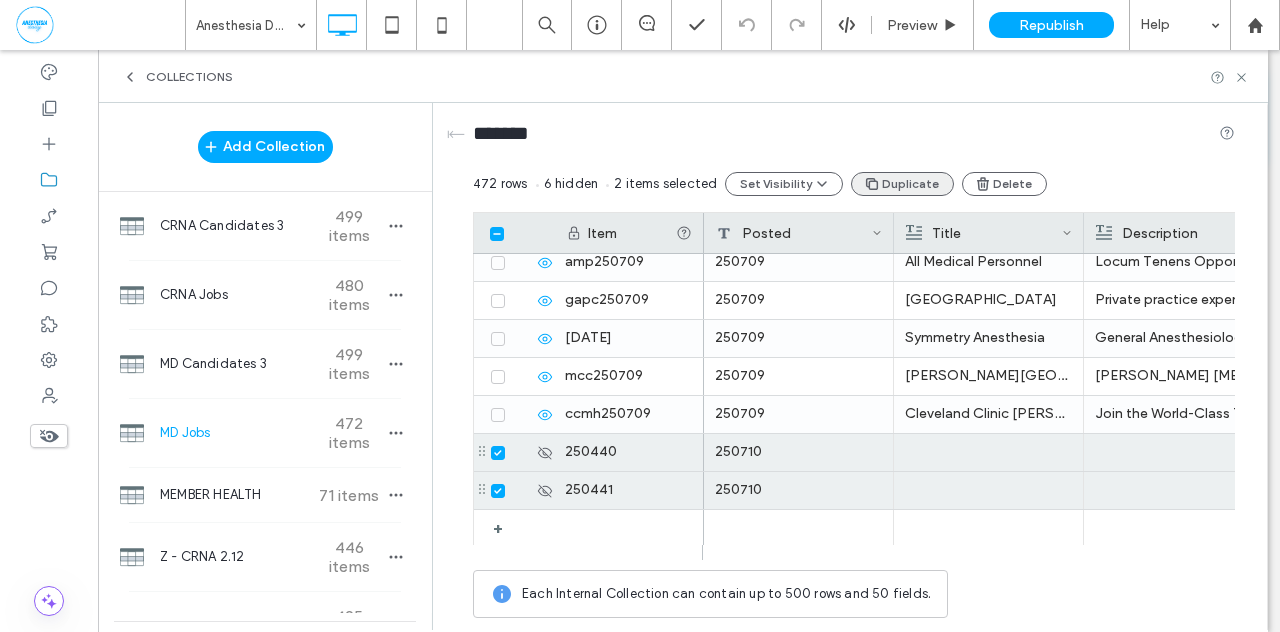 click on "Duplicate" at bounding box center [902, 184] 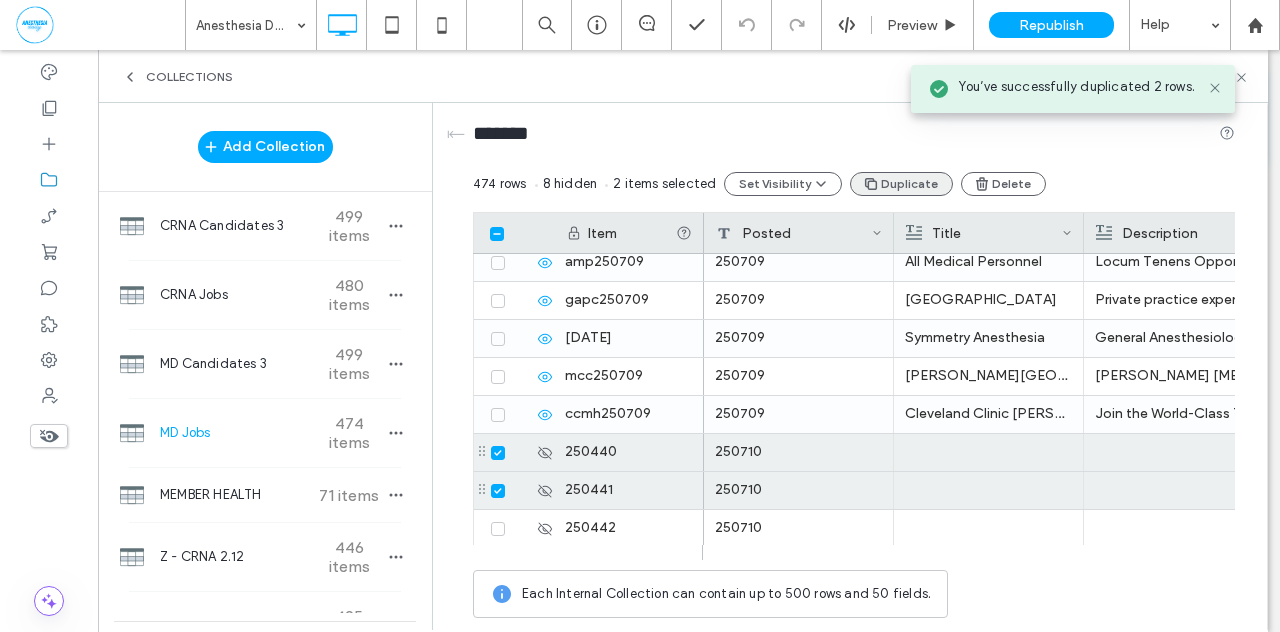 click on "Duplicate" at bounding box center (901, 184) 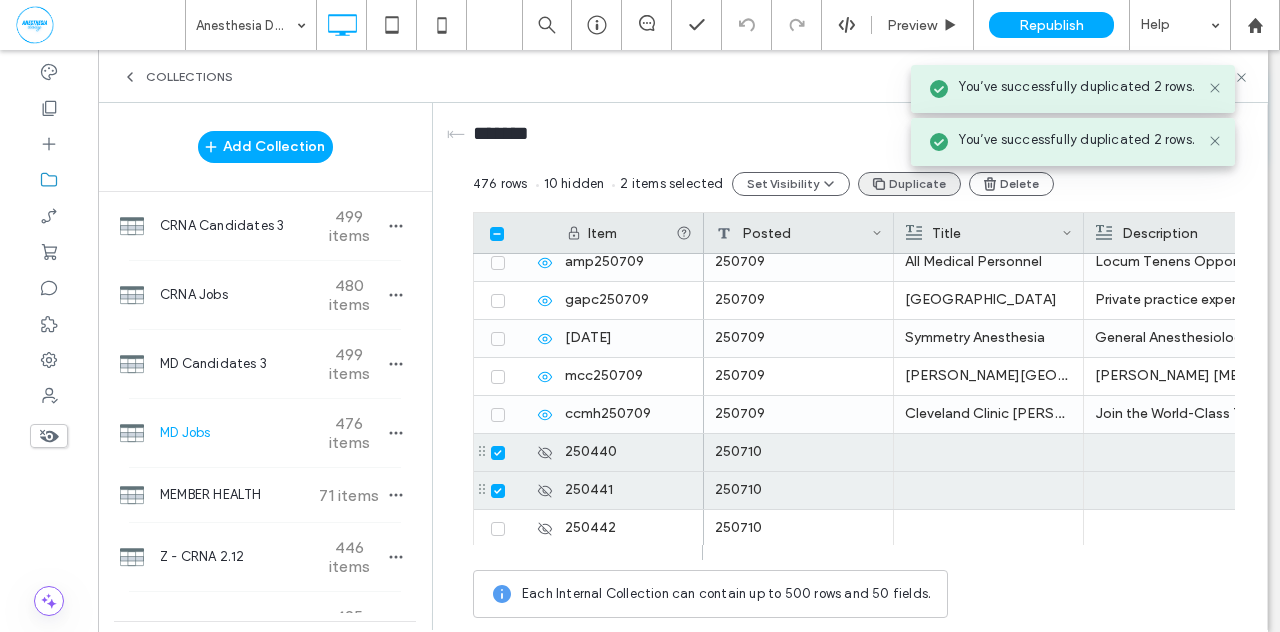 click on "Duplicate" at bounding box center [909, 184] 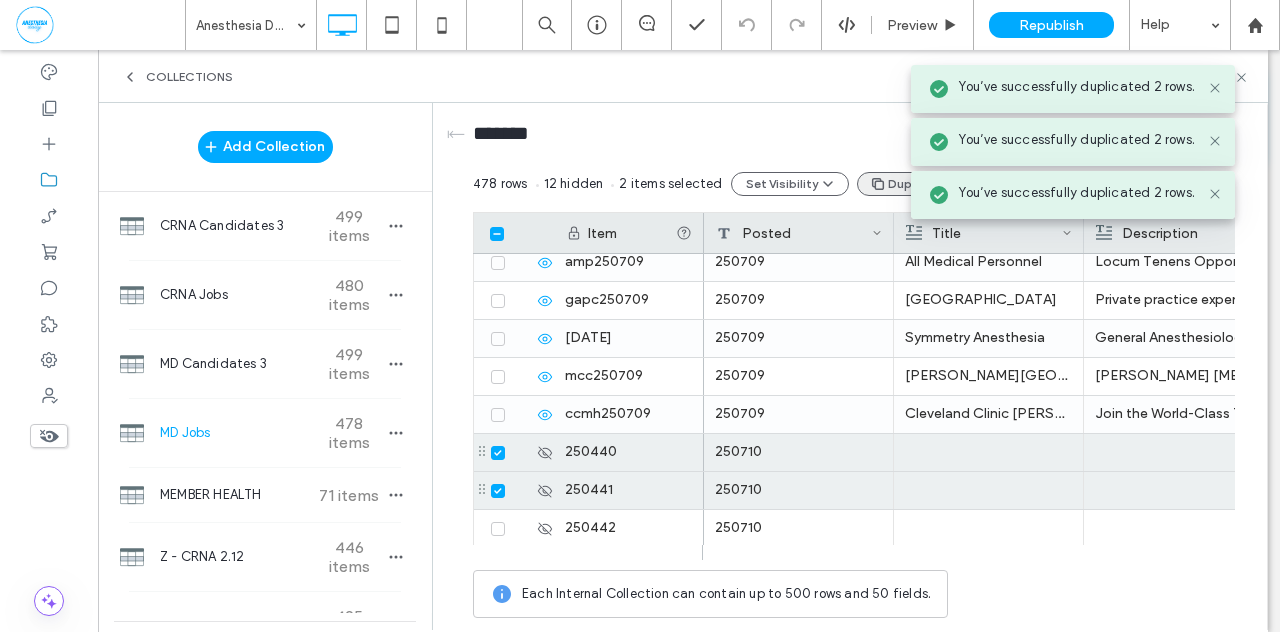click on "Duplicate" at bounding box center [908, 184] 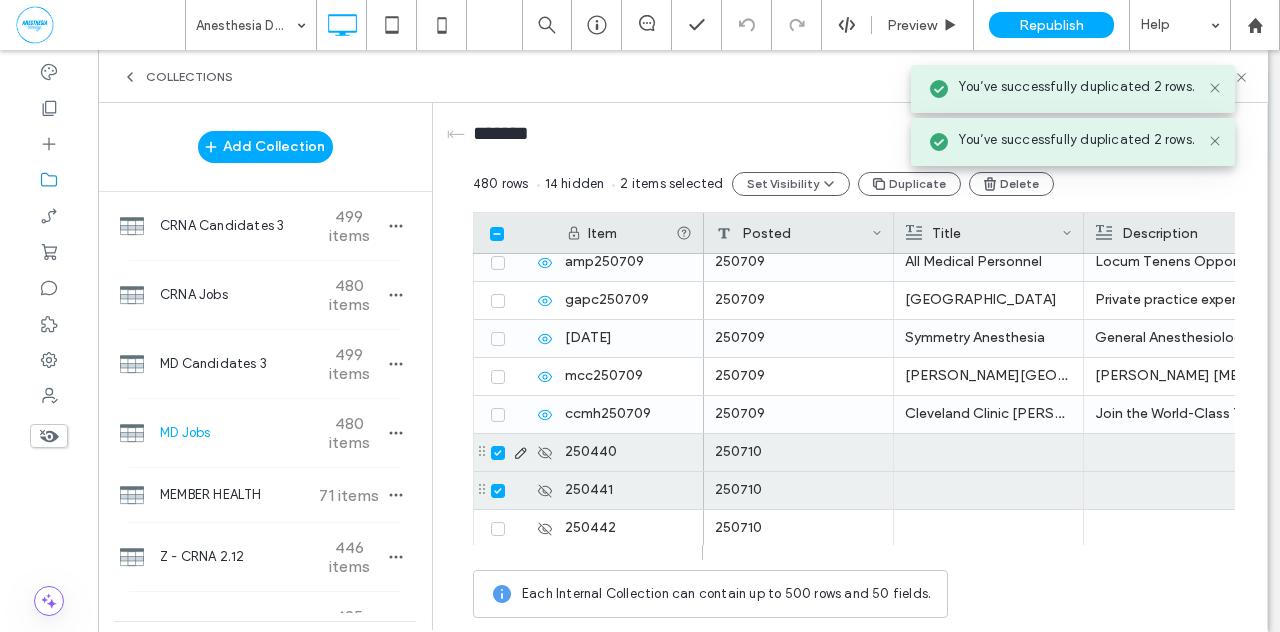 click at bounding box center (498, 453) 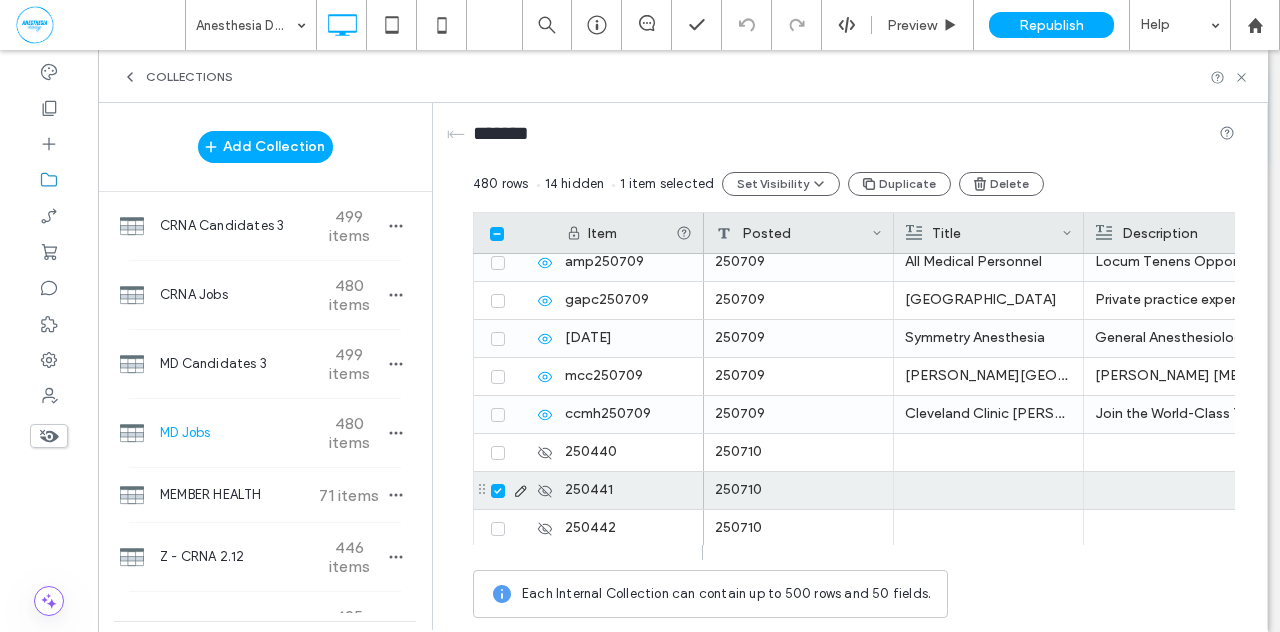 click at bounding box center (519, 490) 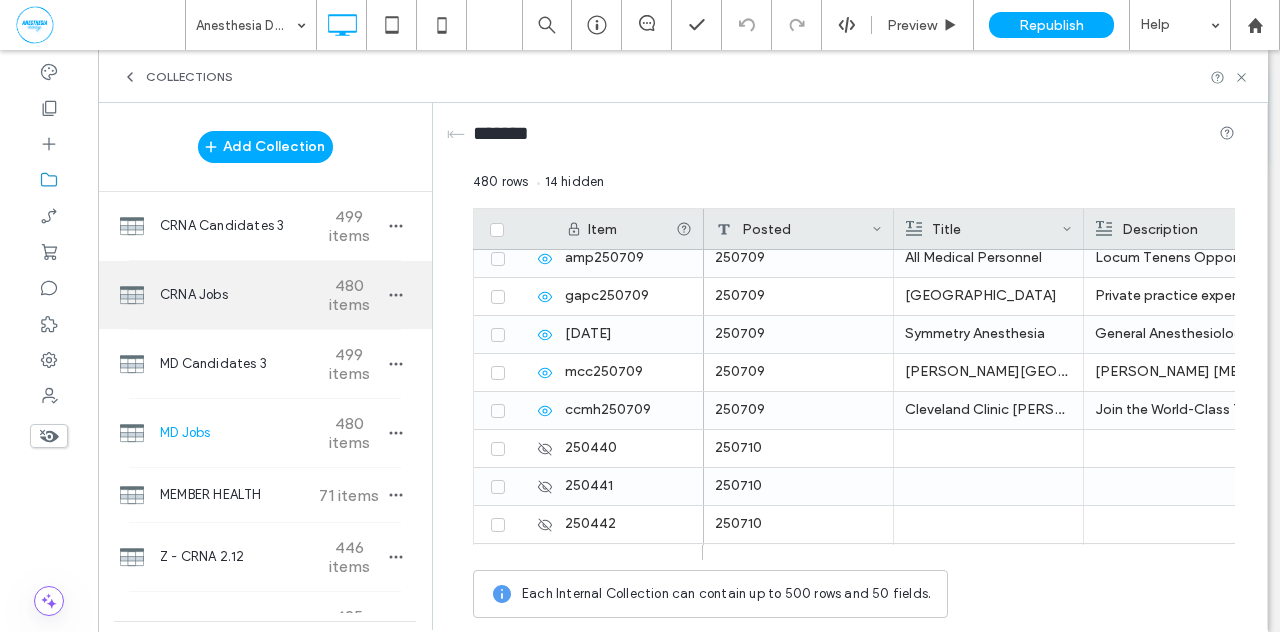 click on "CRNA Jobs" at bounding box center [234, 295] 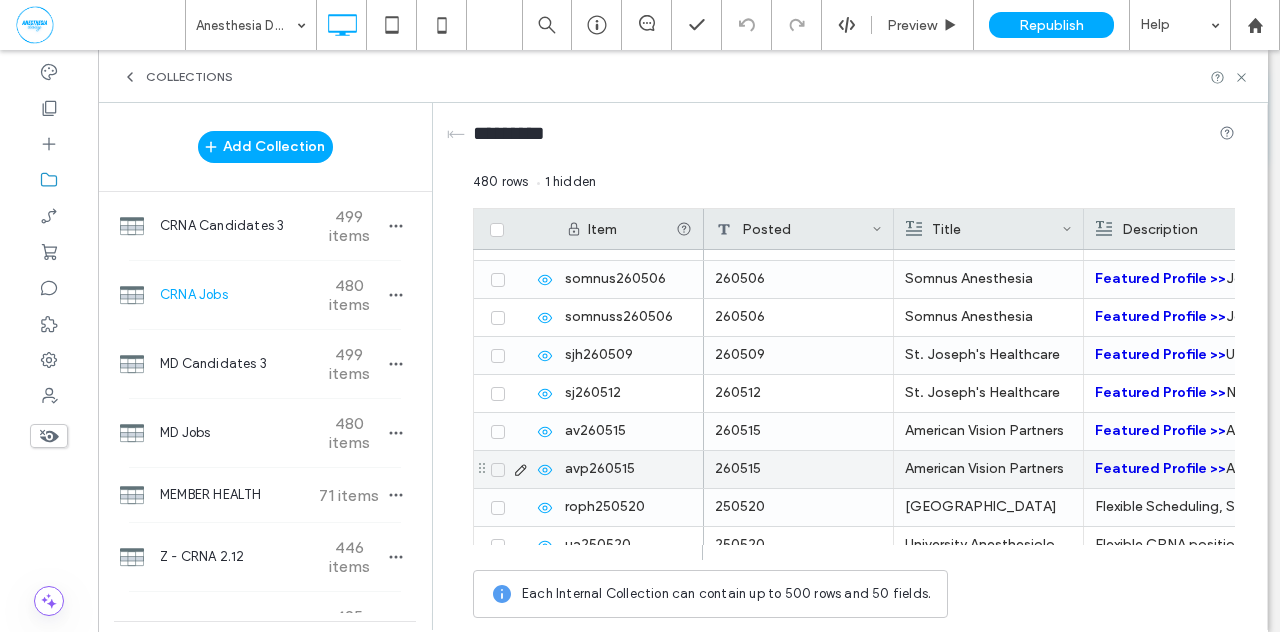 scroll, scrollTop: 3756, scrollLeft: 0, axis: vertical 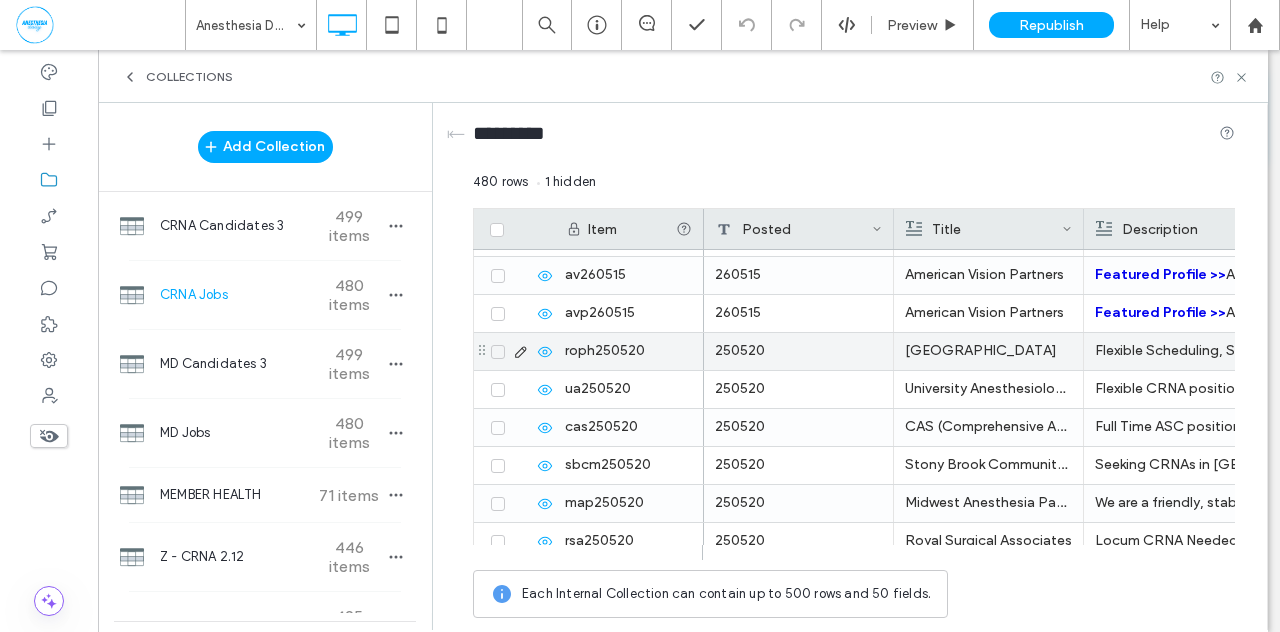 click 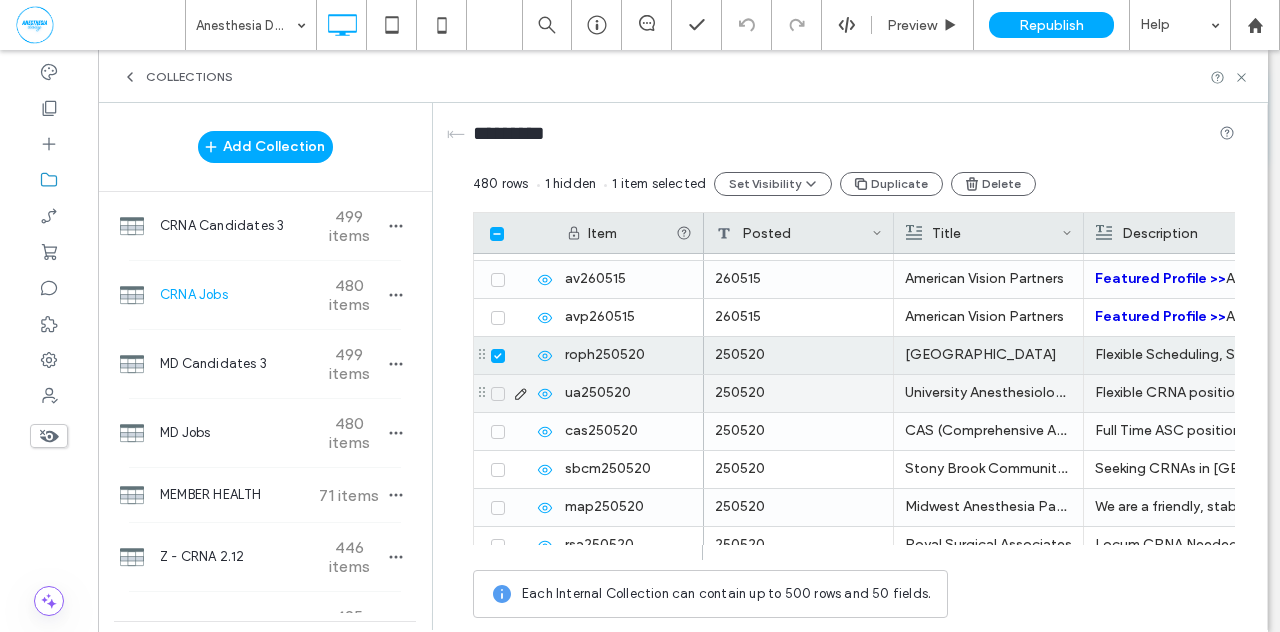 click 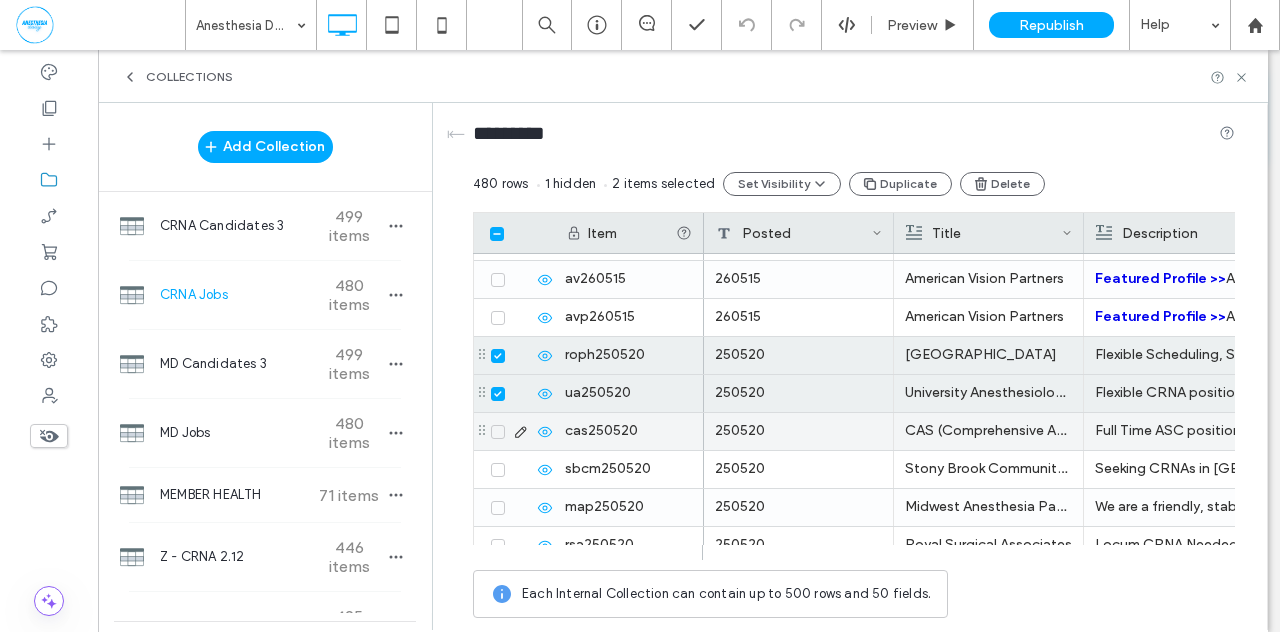 click 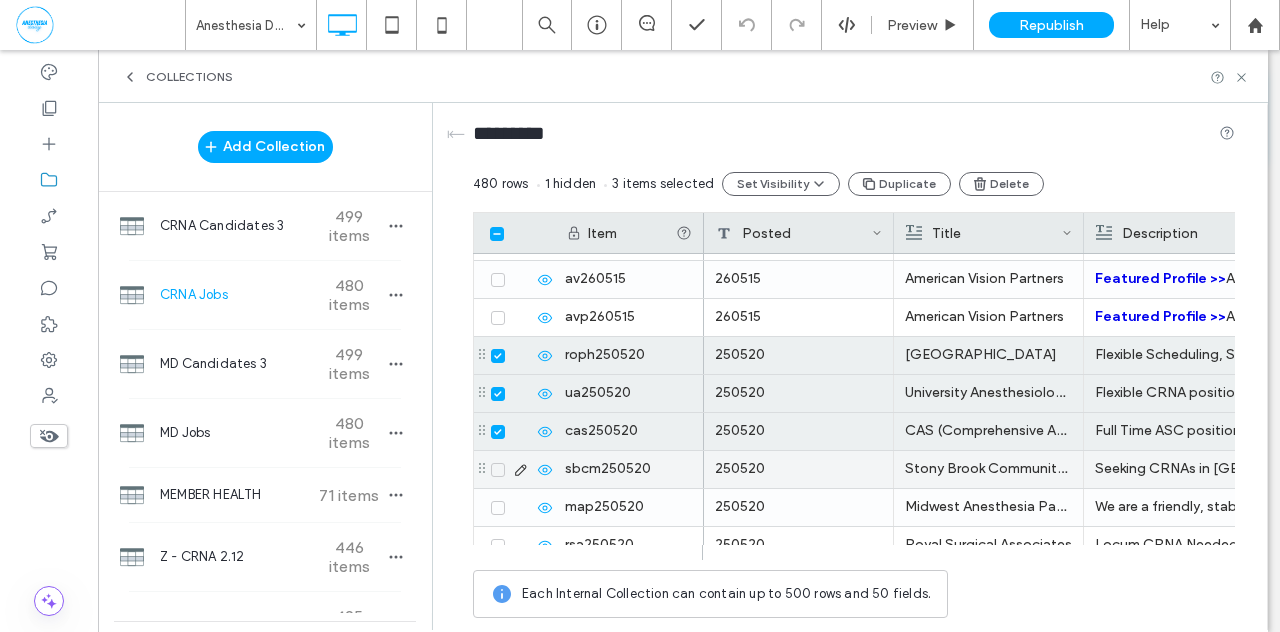 click 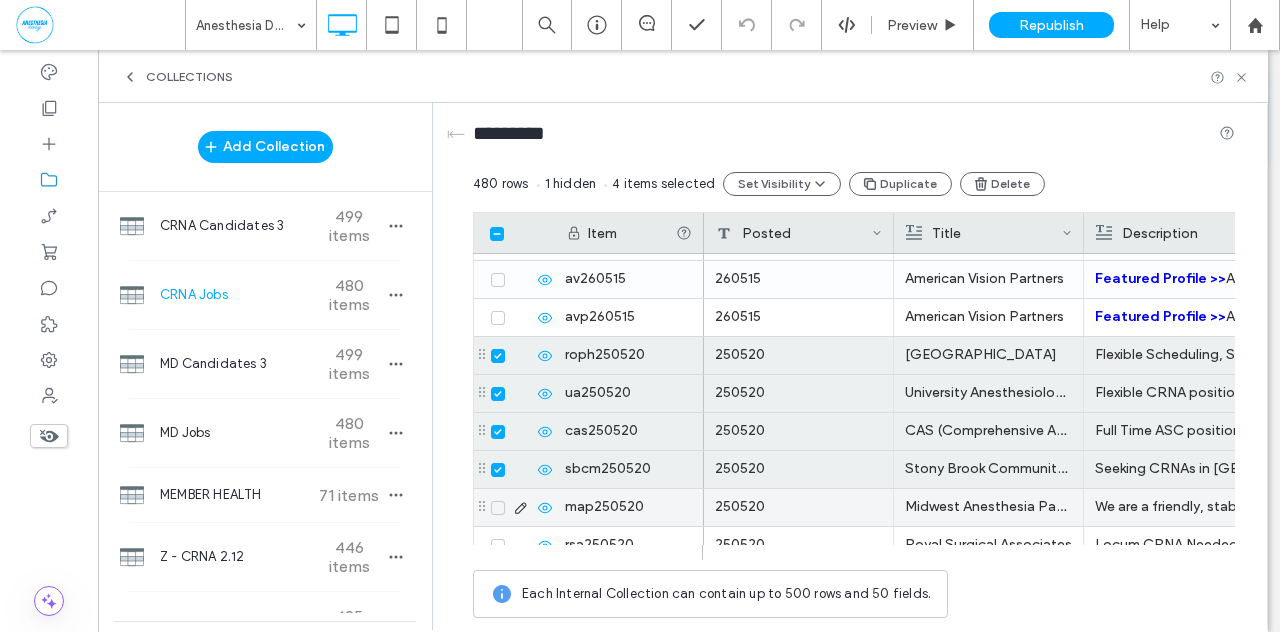 drag, startPoint x: 496, startPoint y: 505, endPoint x: 545, endPoint y: 487, distance: 52.201534 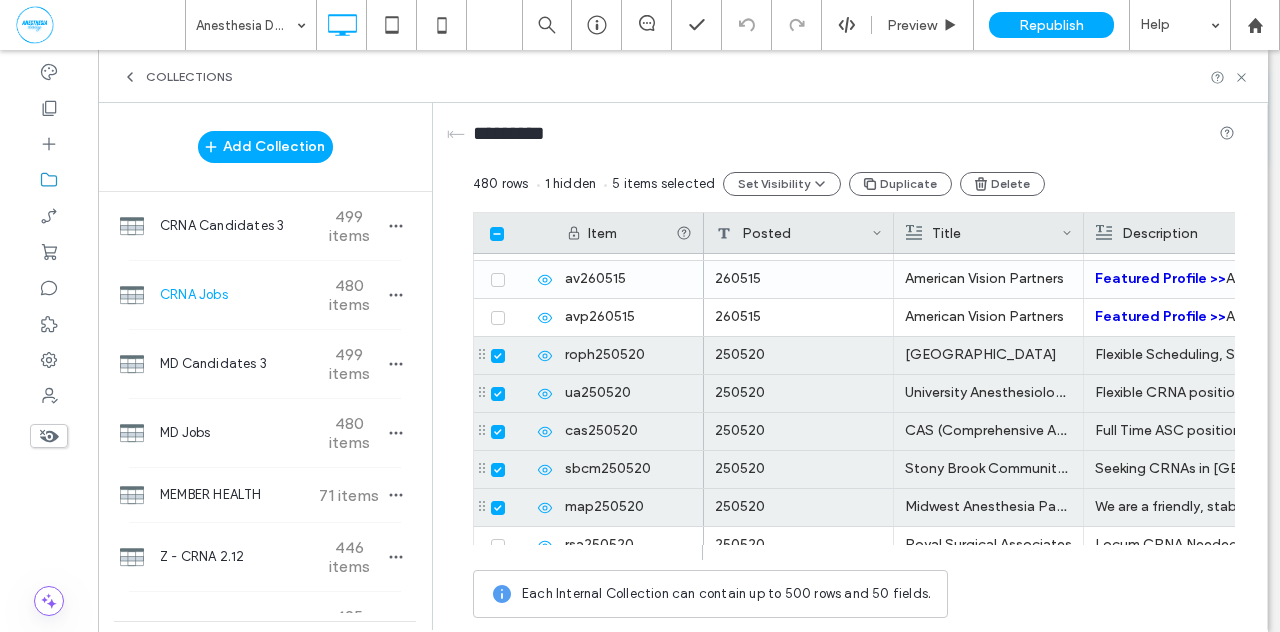 scroll, scrollTop: 3958, scrollLeft: 0, axis: vertical 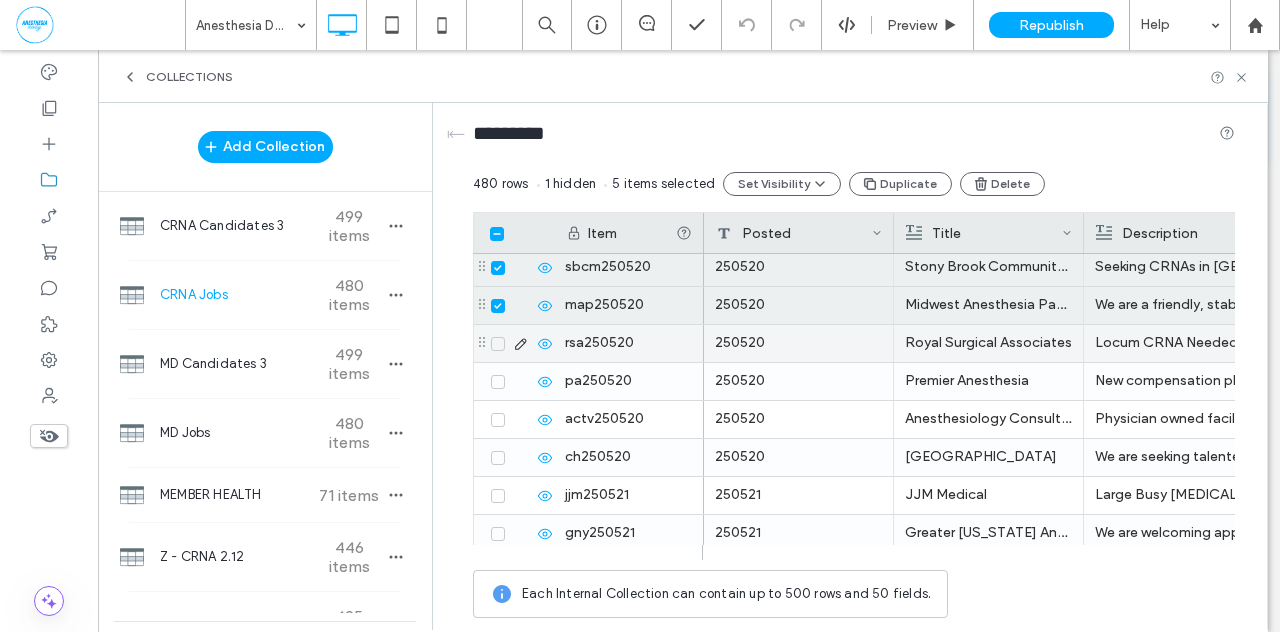 click at bounding box center [498, 344] 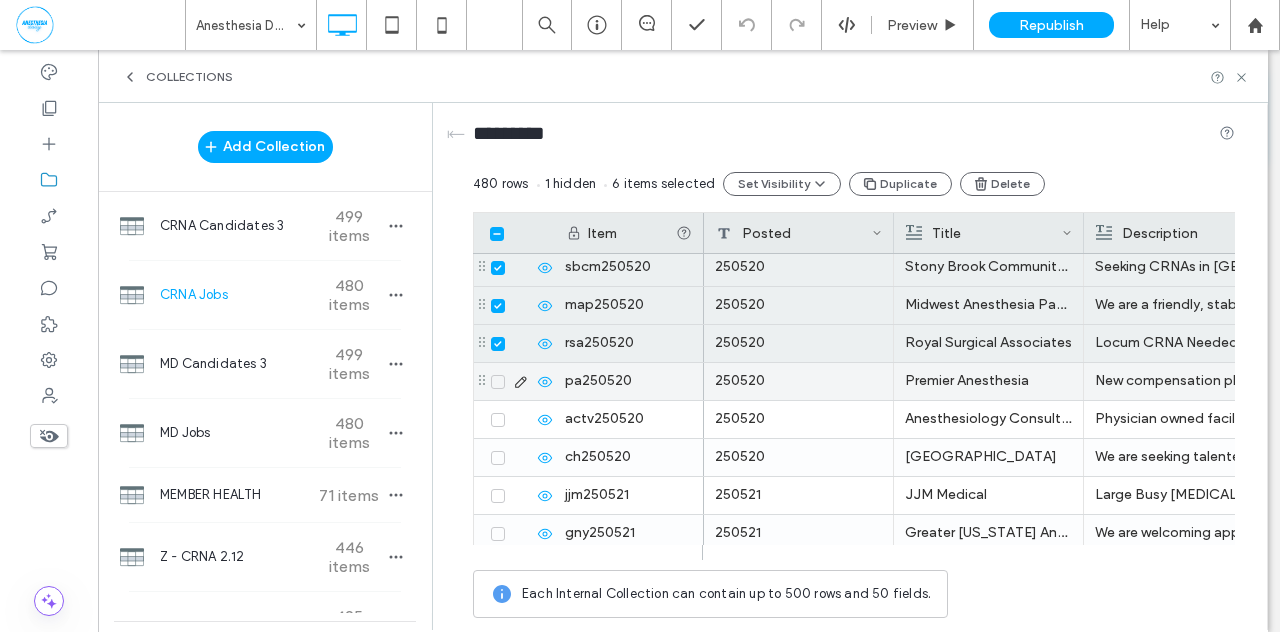 click 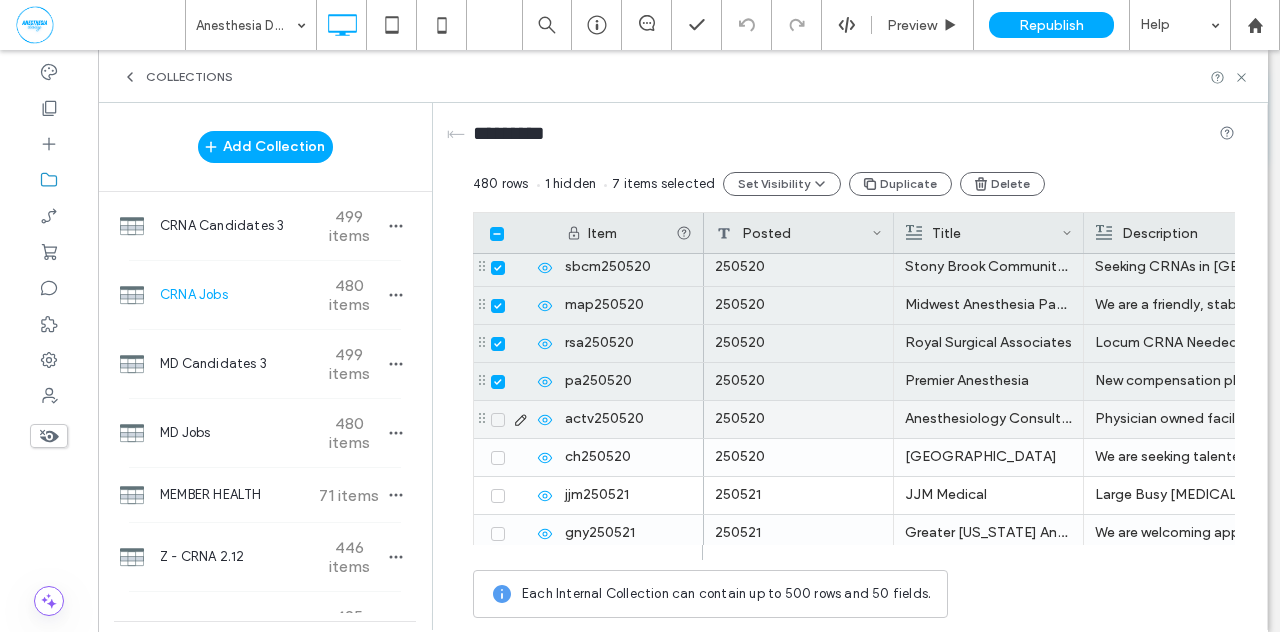 click 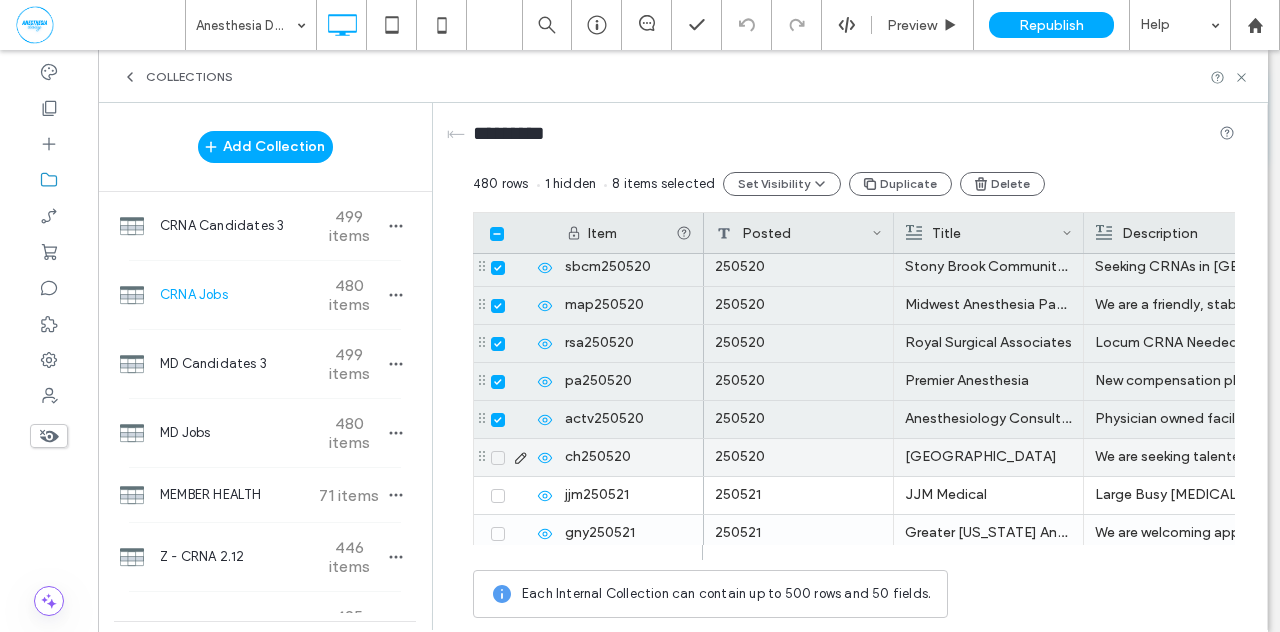 click at bounding box center [498, 458] 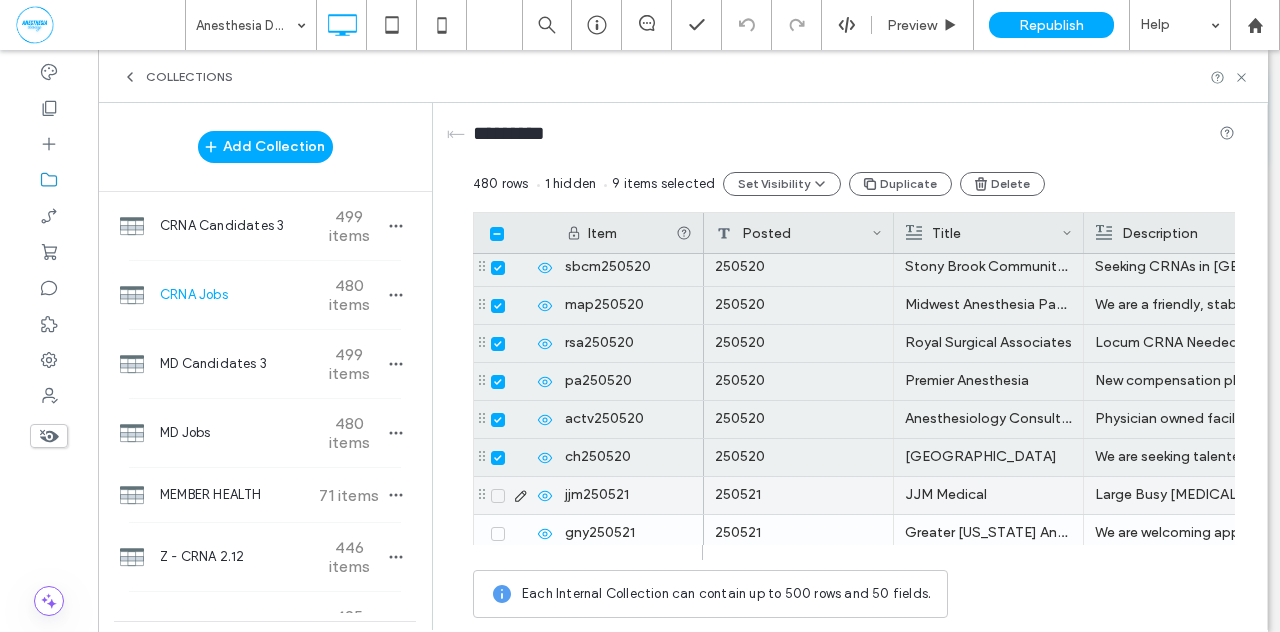 click 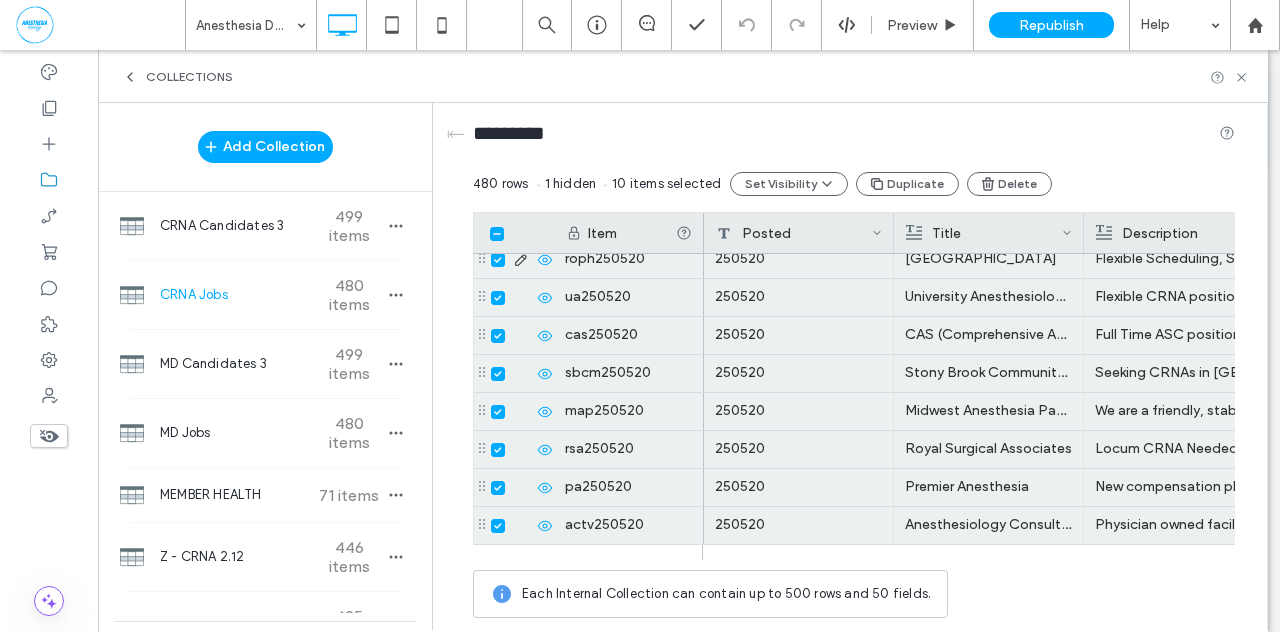 scroll, scrollTop: 3694, scrollLeft: 0, axis: vertical 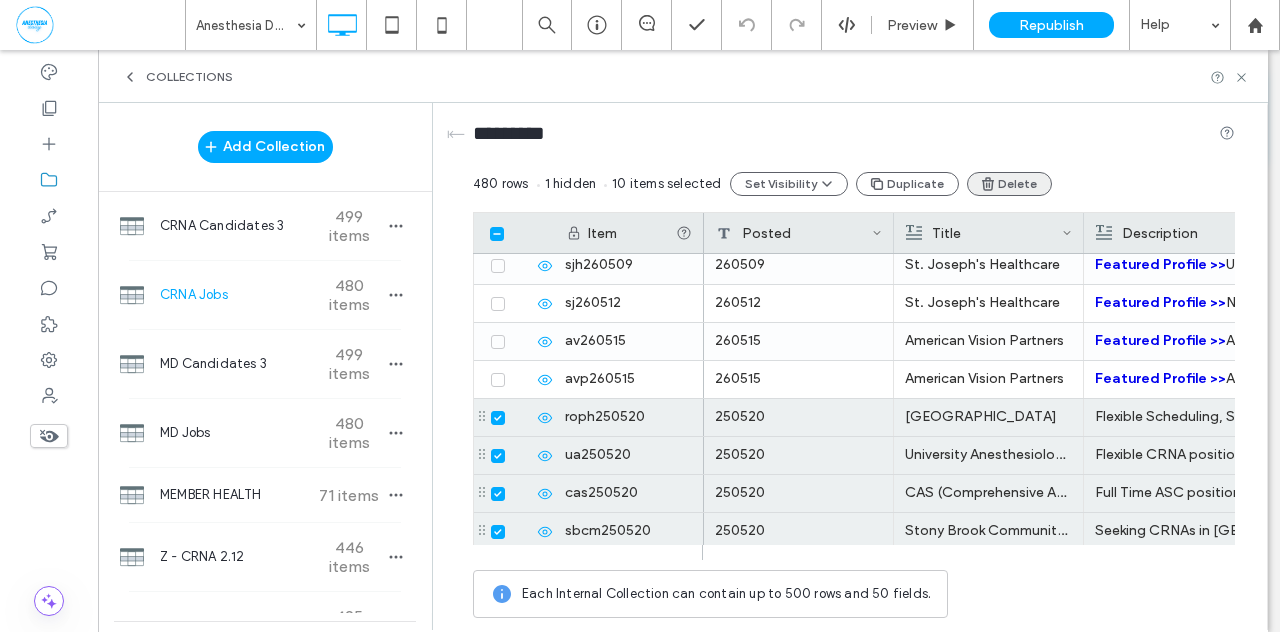 click on "Delete" at bounding box center [1009, 184] 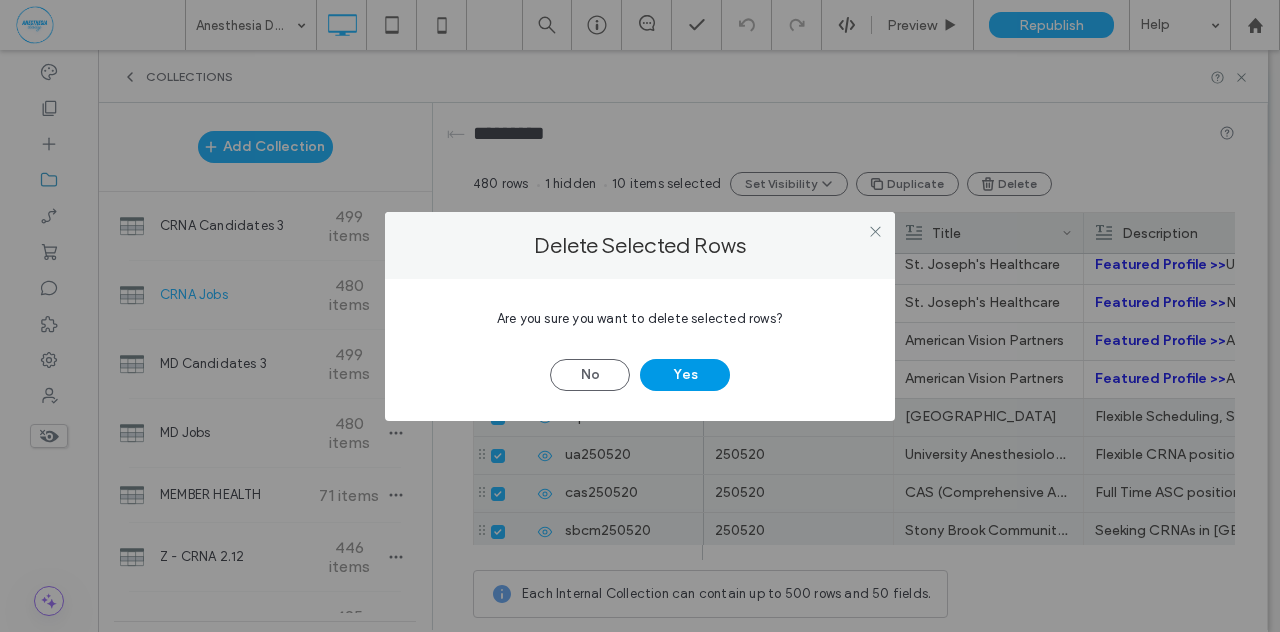 click on "Yes" at bounding box center [685, 375] 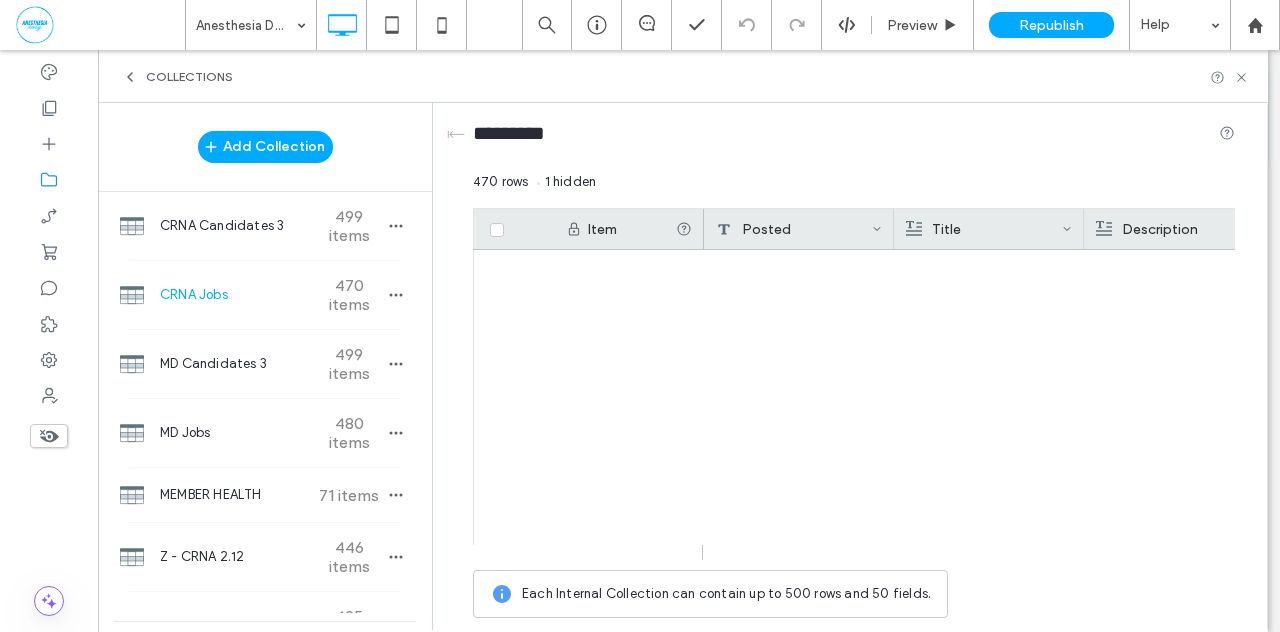 scroll, scrollTop: 17601, scrollLeft: 0, axis: vertical 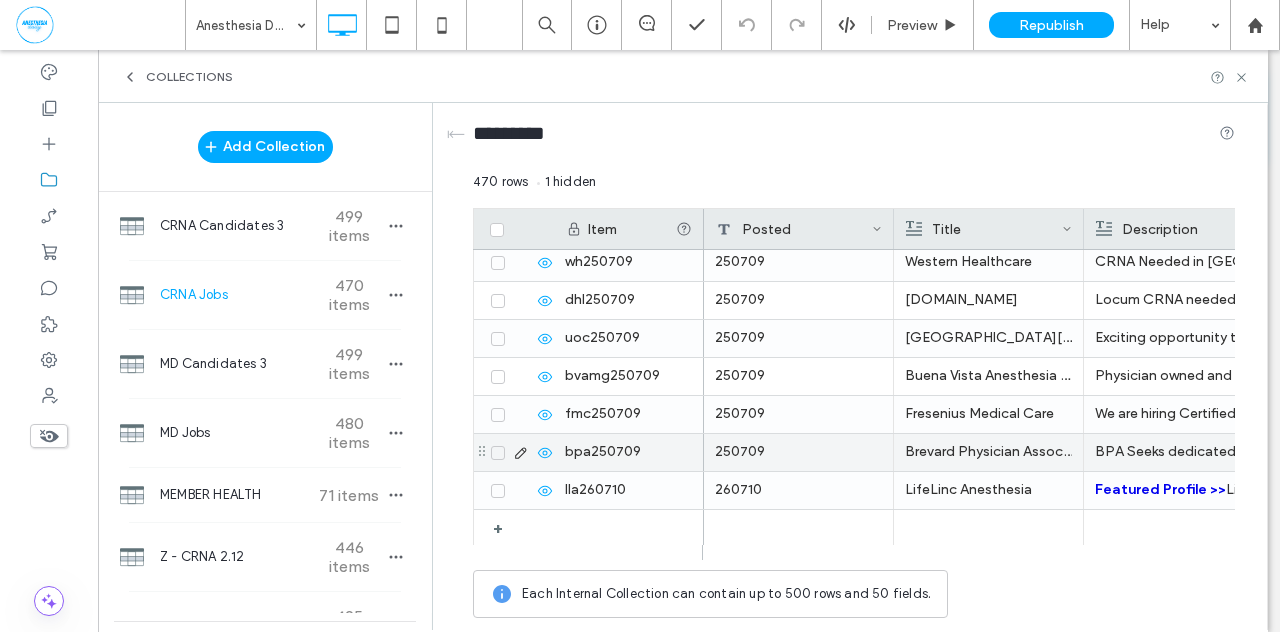 click 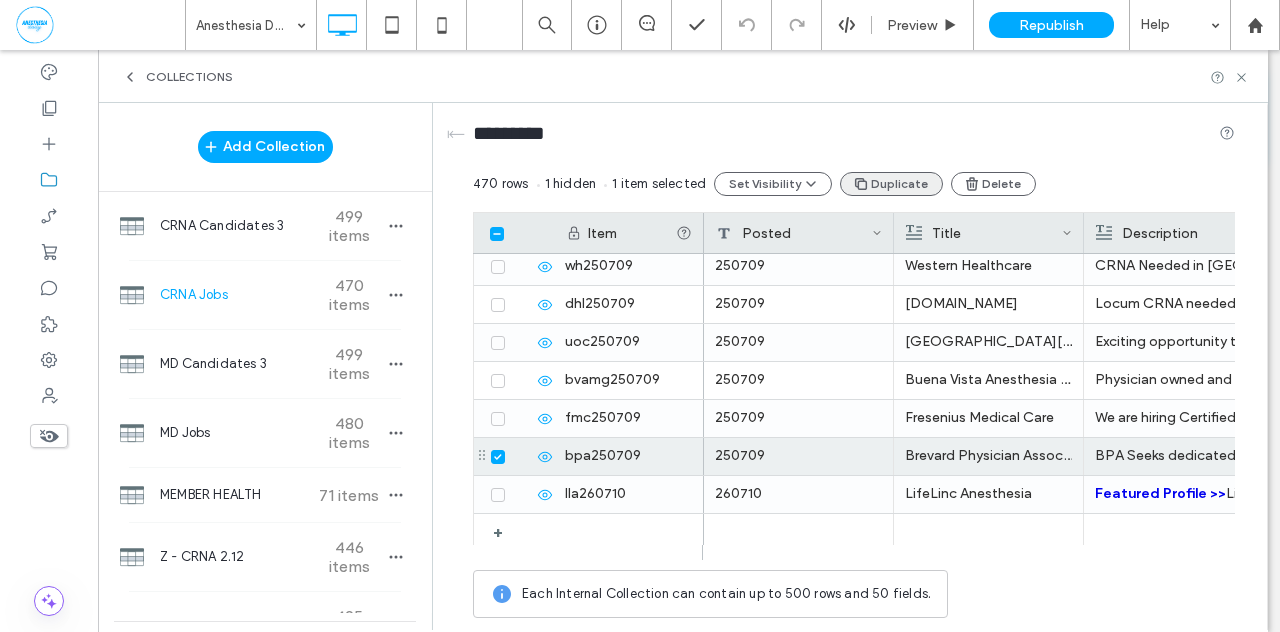 click on "Duplicate" at bounding box center [891, 184] 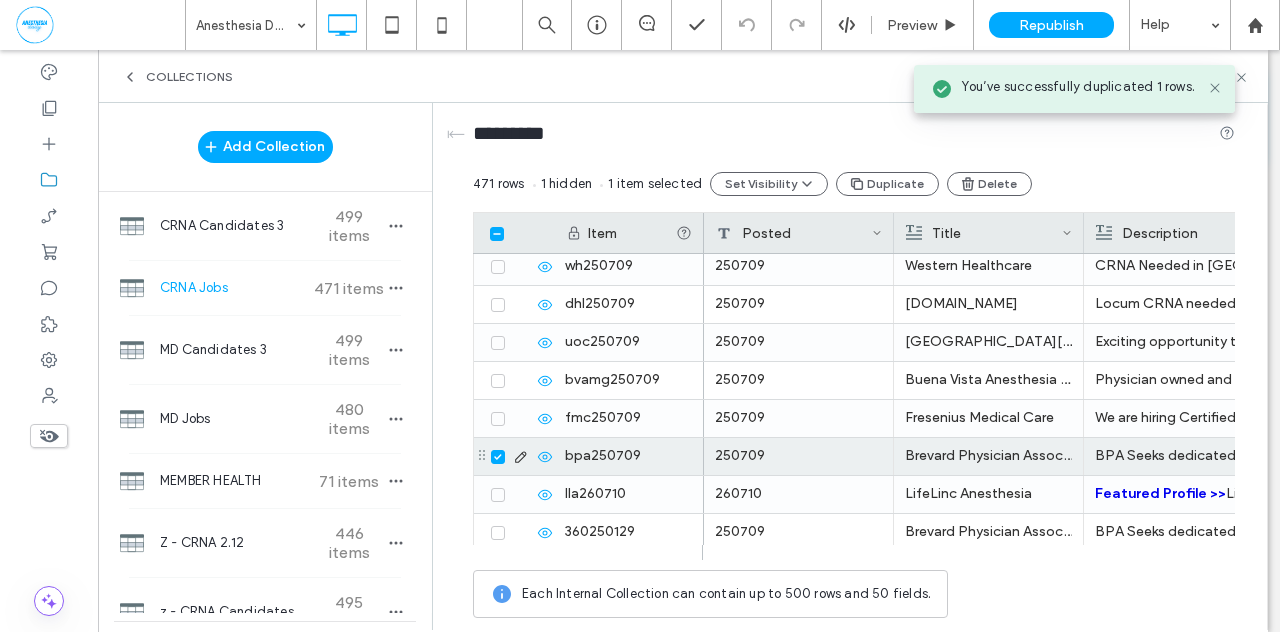 click 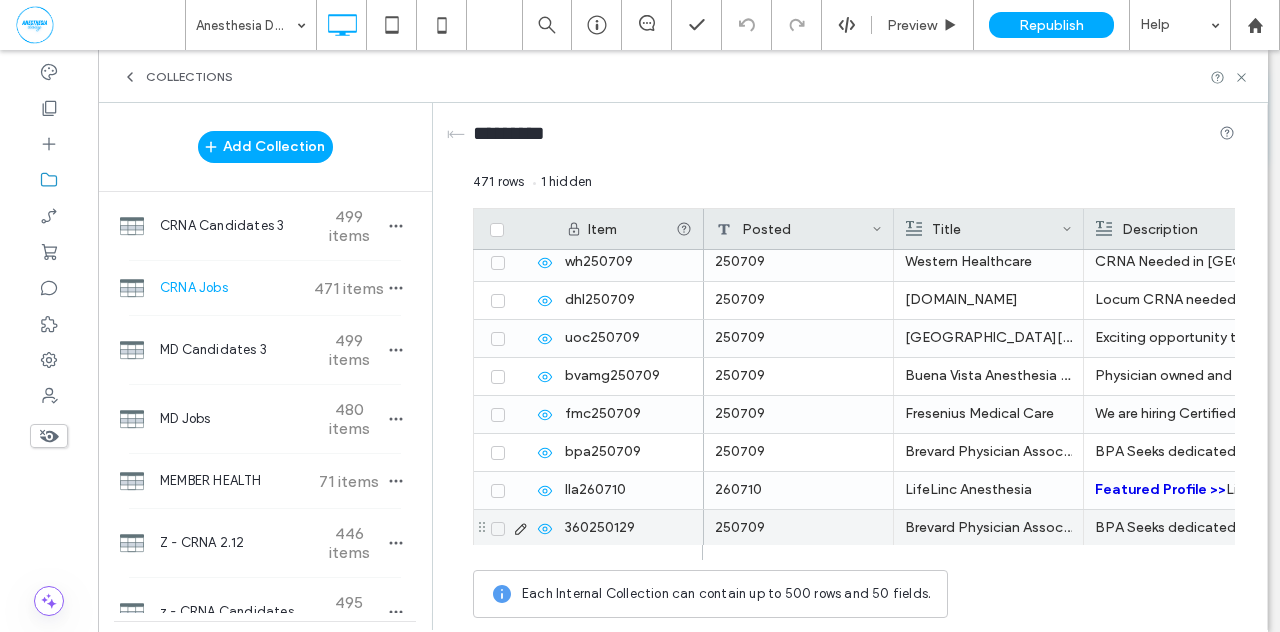 click 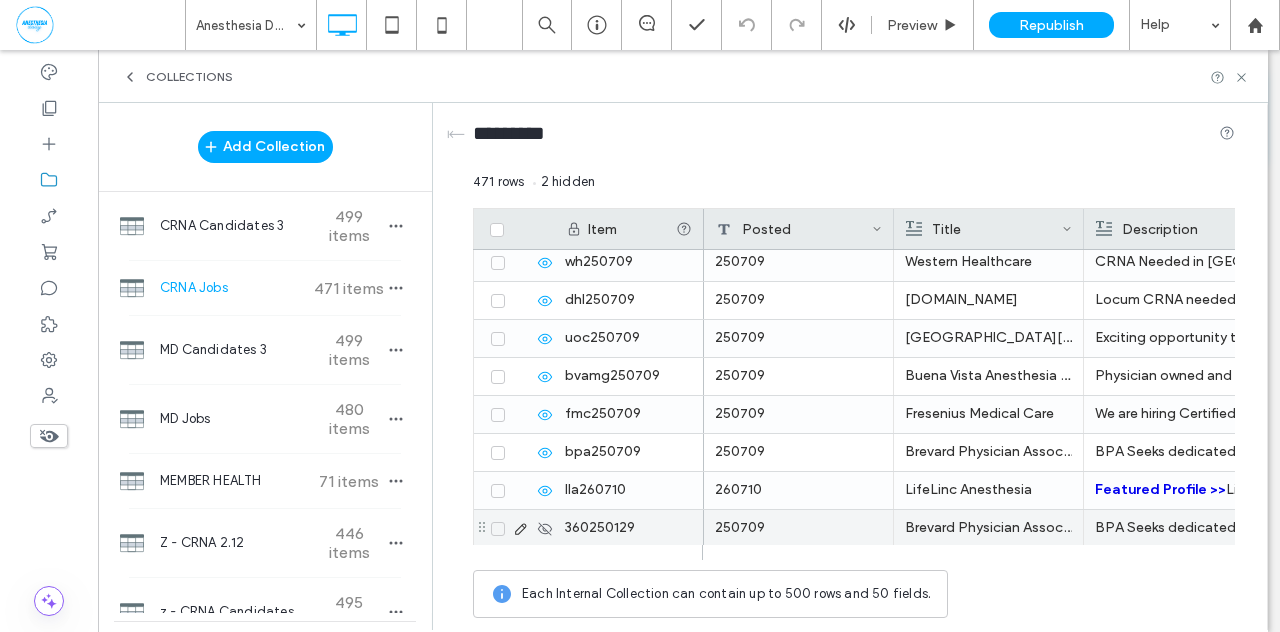click 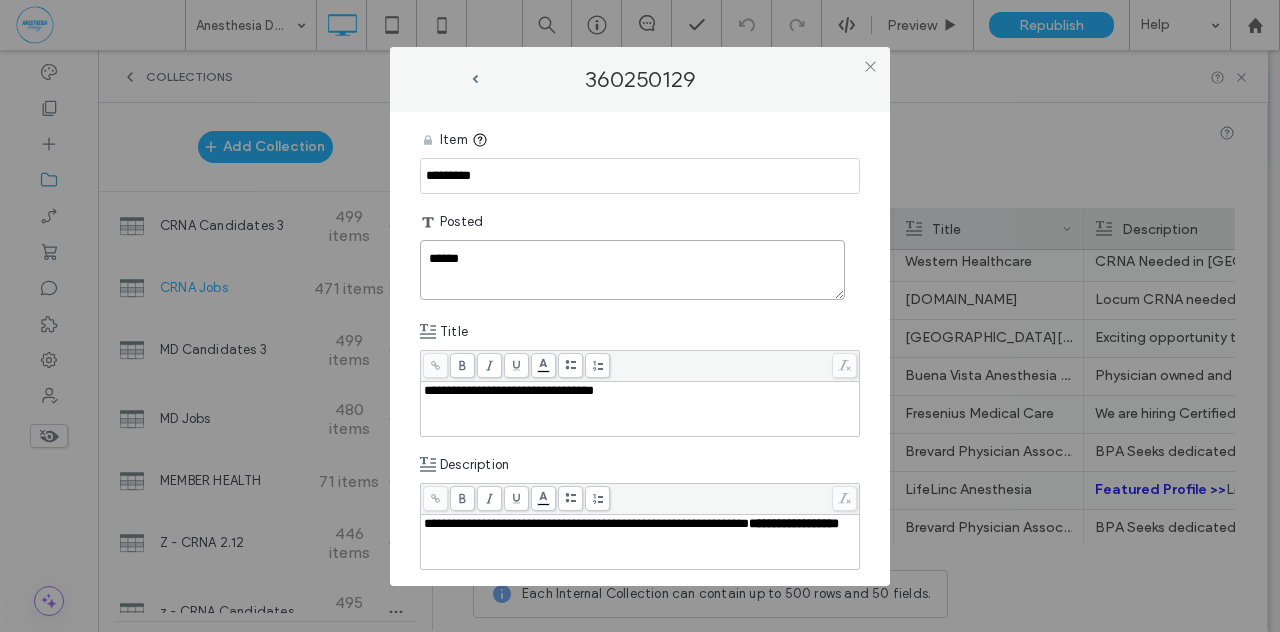 click on "******" at bounding box center [632, 270] 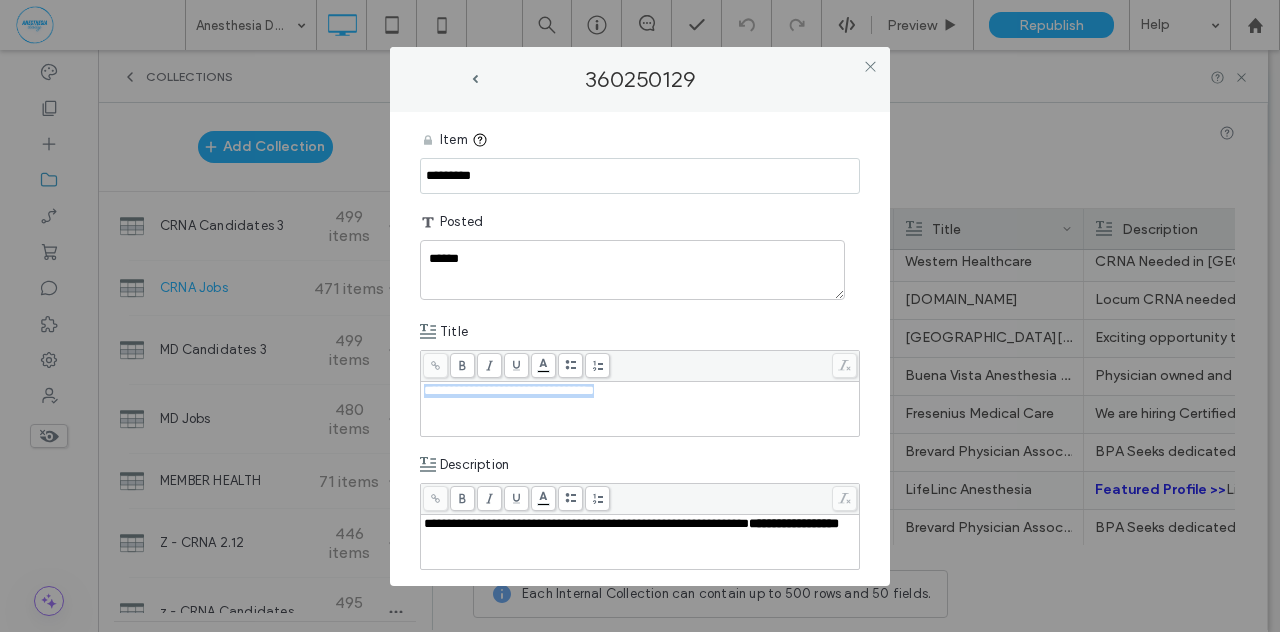 drag, startPoint x: 648, startPoint y: 400, endPoint x: 406, endPoint y: 393, distance: 242.10121 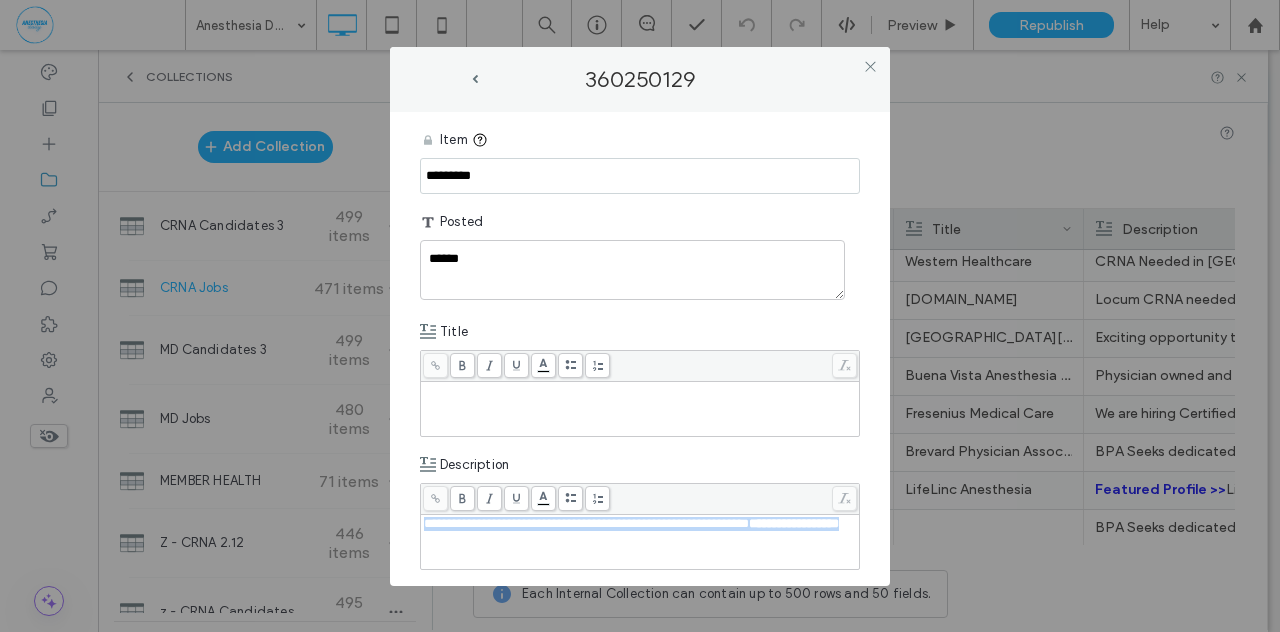 drag, startPoint x: 537, startPoint y: 537, endPoint x: 416, endPoint y: 523, distance: 121.80723 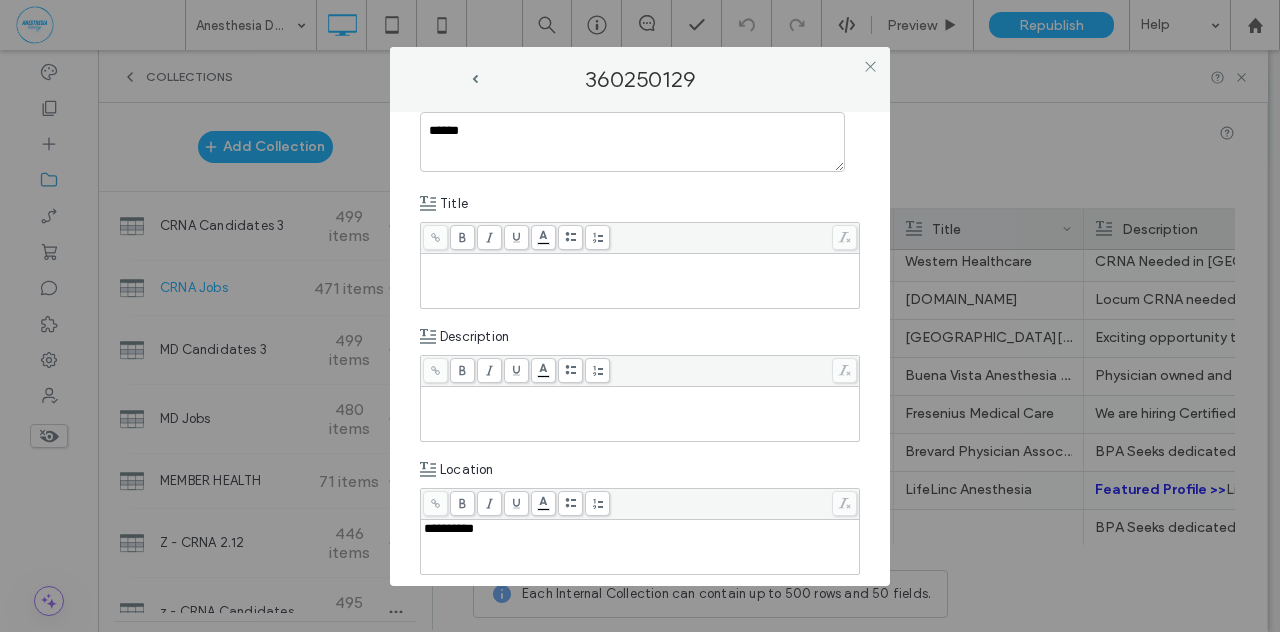 scroll, scrollTop: 295, scrollLeft: 0, axis: vertical 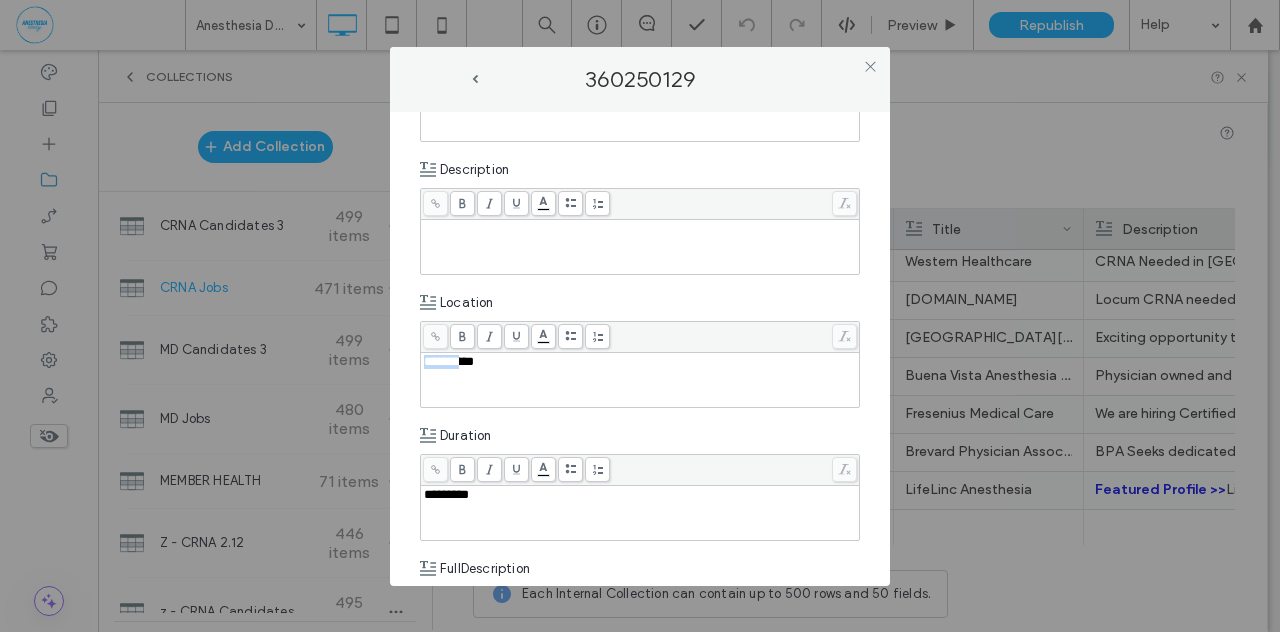drag, startPoint x: 465, startPoint y: 362, endPoint x: 406, endPoint y: 351, distance: 60.016663 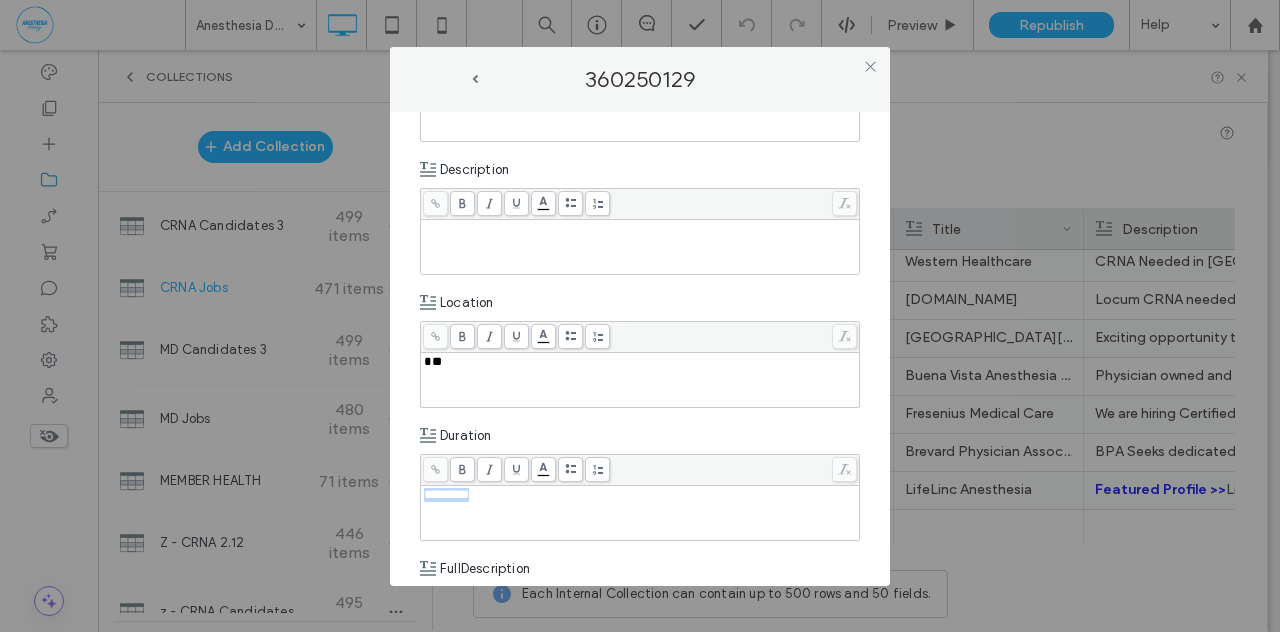 drag, startPoint x: 496, startPoint y: 493, endPoint x: 384, endPoint y: 497, distance: 112.0714 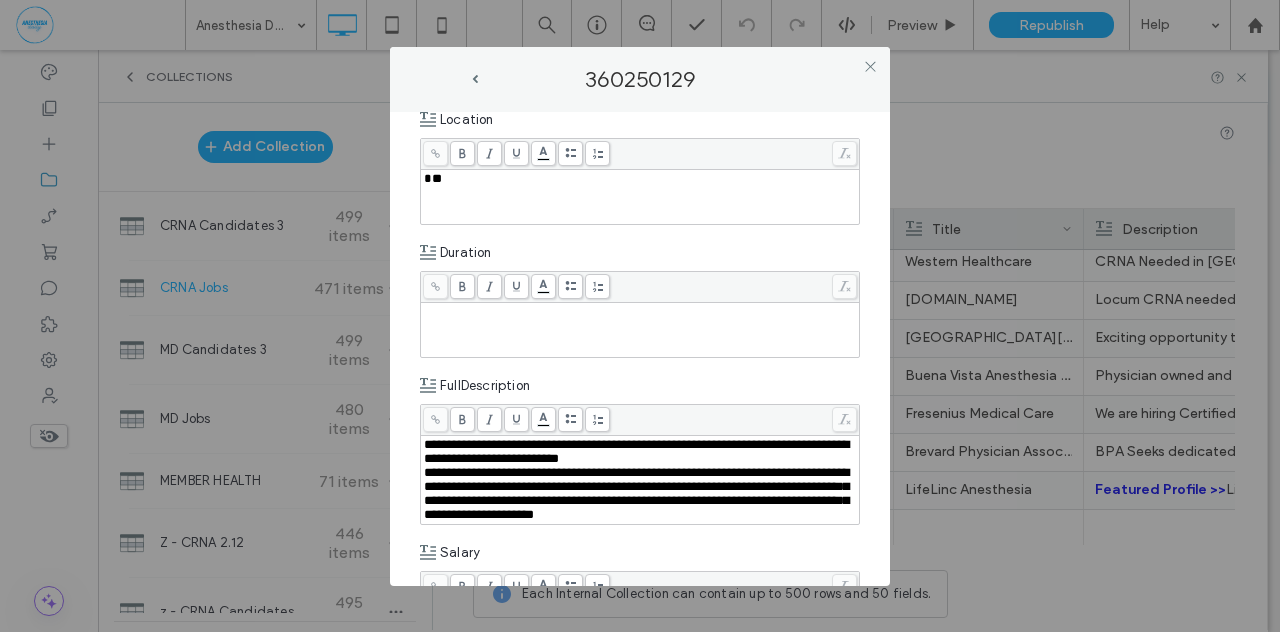 scroll, scrollTop: 614, scrollLeft: 0, axis: vertical 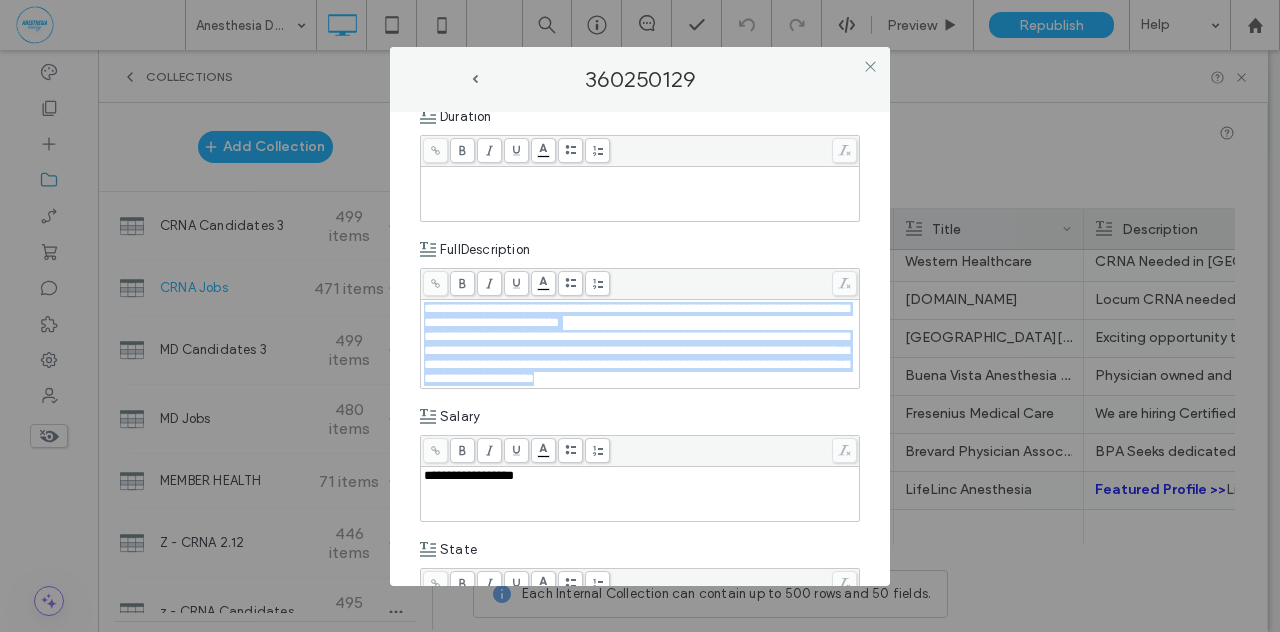drag, startPoint x: 494, startPoint y: 399, endPoint x: 404, endPoint y: 295, distance: 137.53545 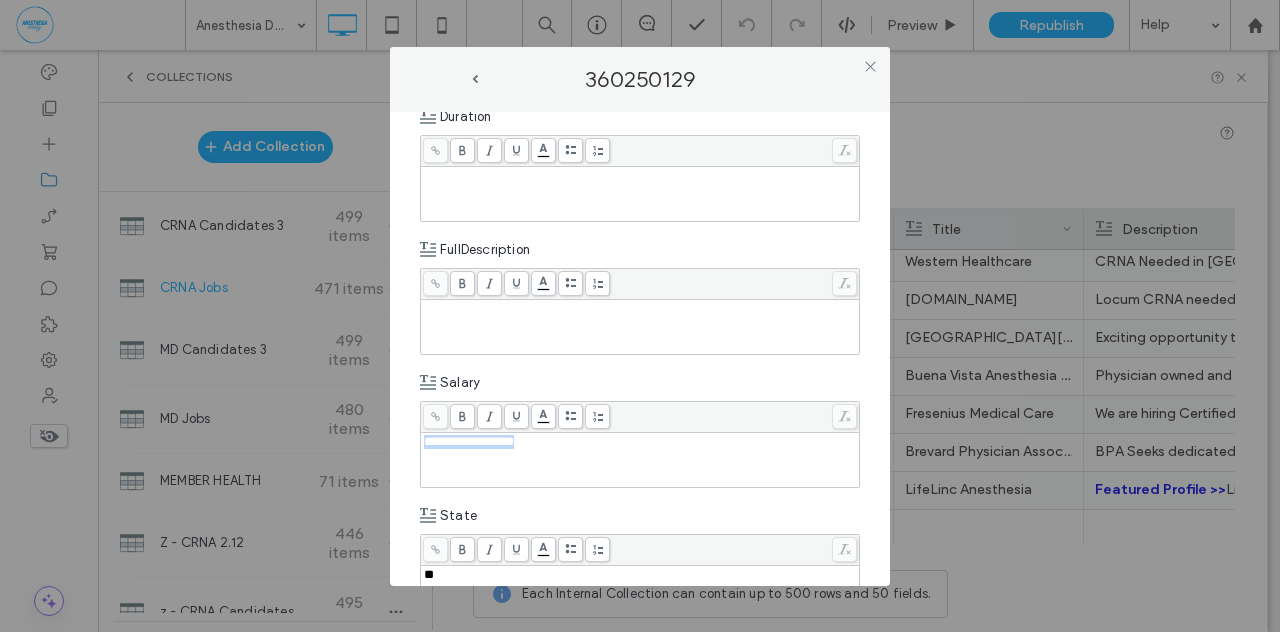 drag, startPoint x: 518, startPoint y: 433, endPoint x: 378, endPoint y: 433, distance: 140 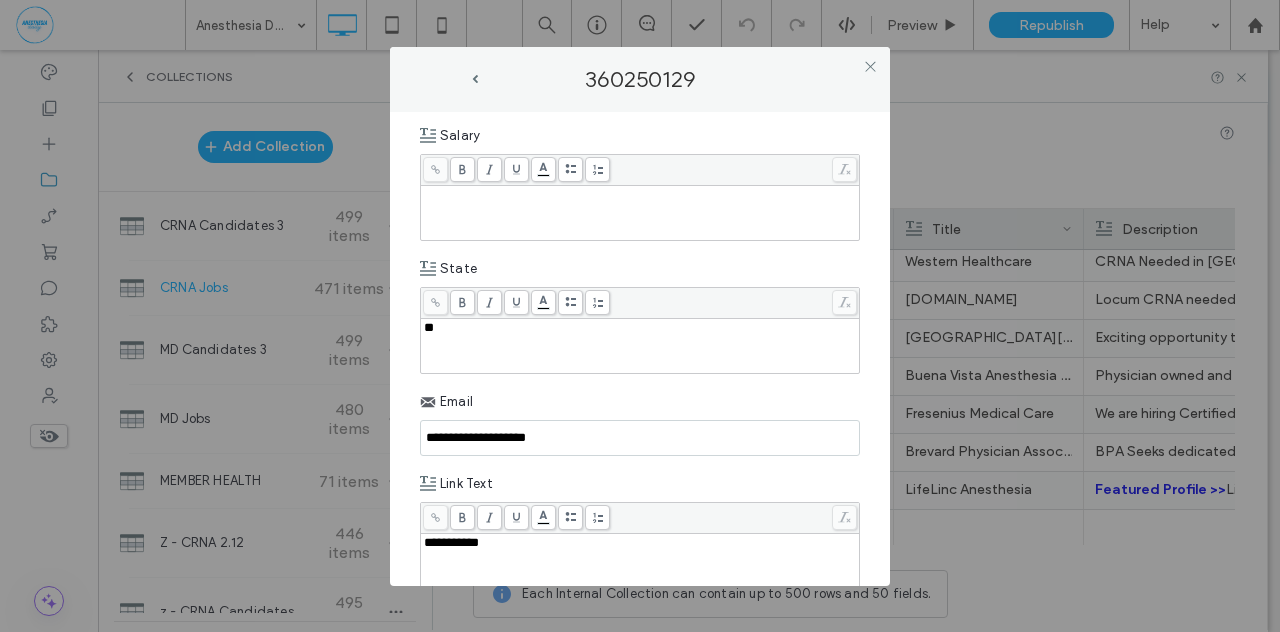 scroll, scrollTop: 894, scrollLeft: 0, axis: vertical 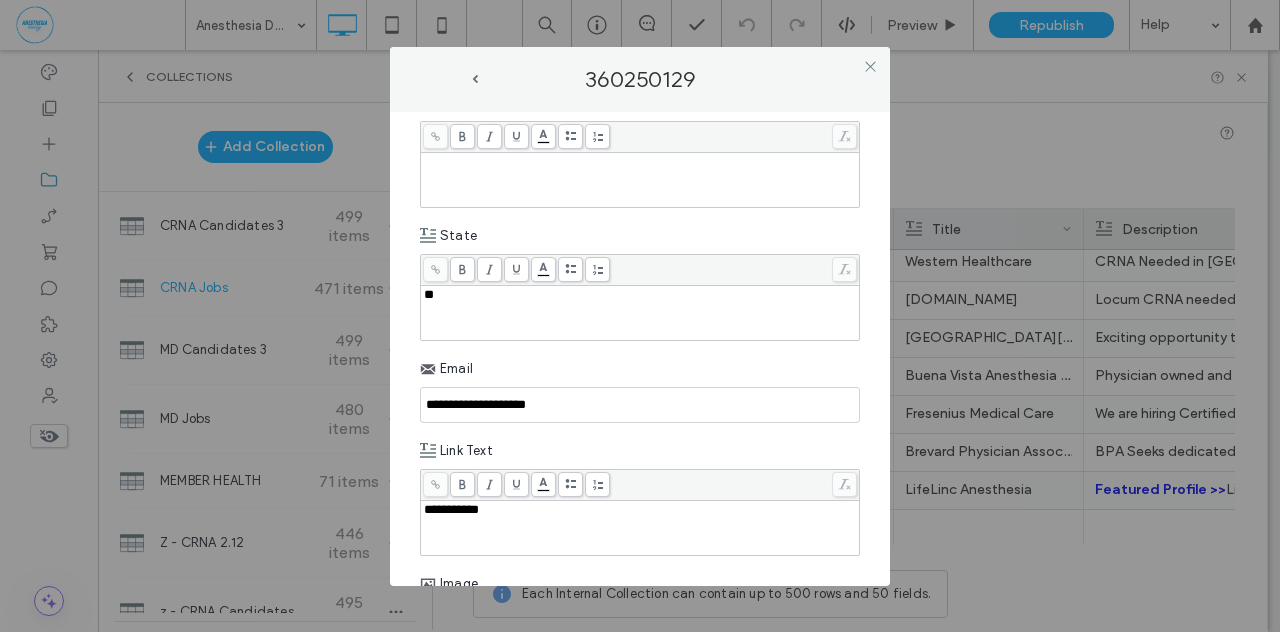 click on "**" at bounding box center (640, 295) 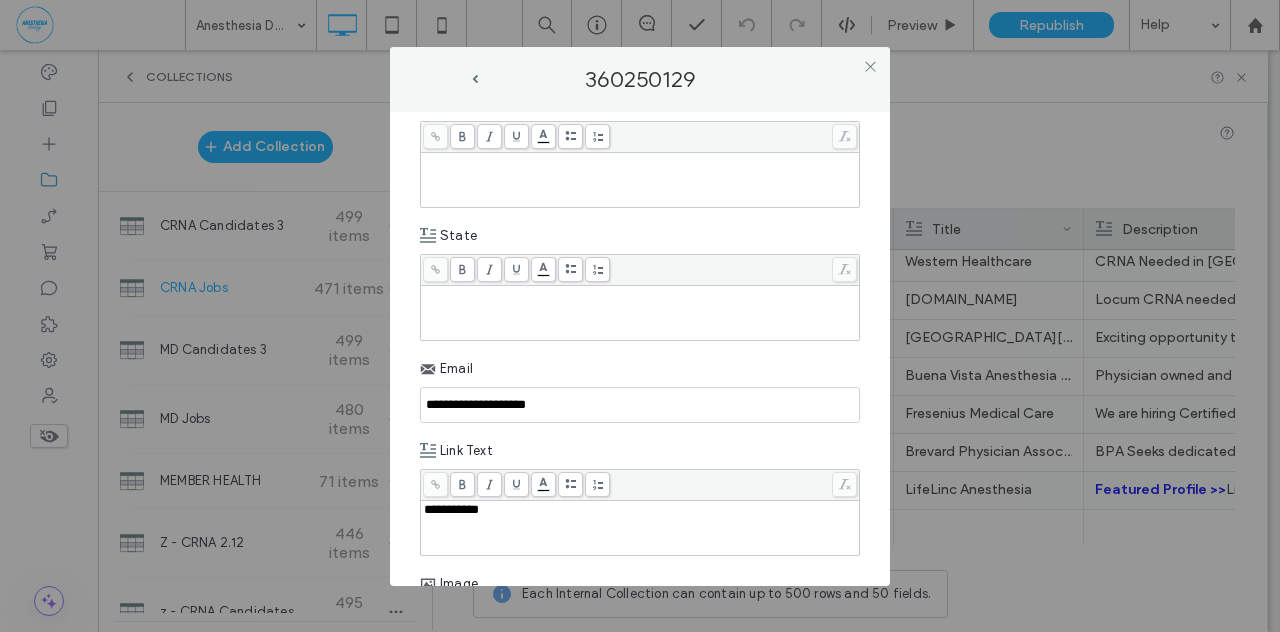 drag, startPoint x: 592, startPoint y: 395, endPoint x: 385, endPoint y: 406, distance: 207.29207 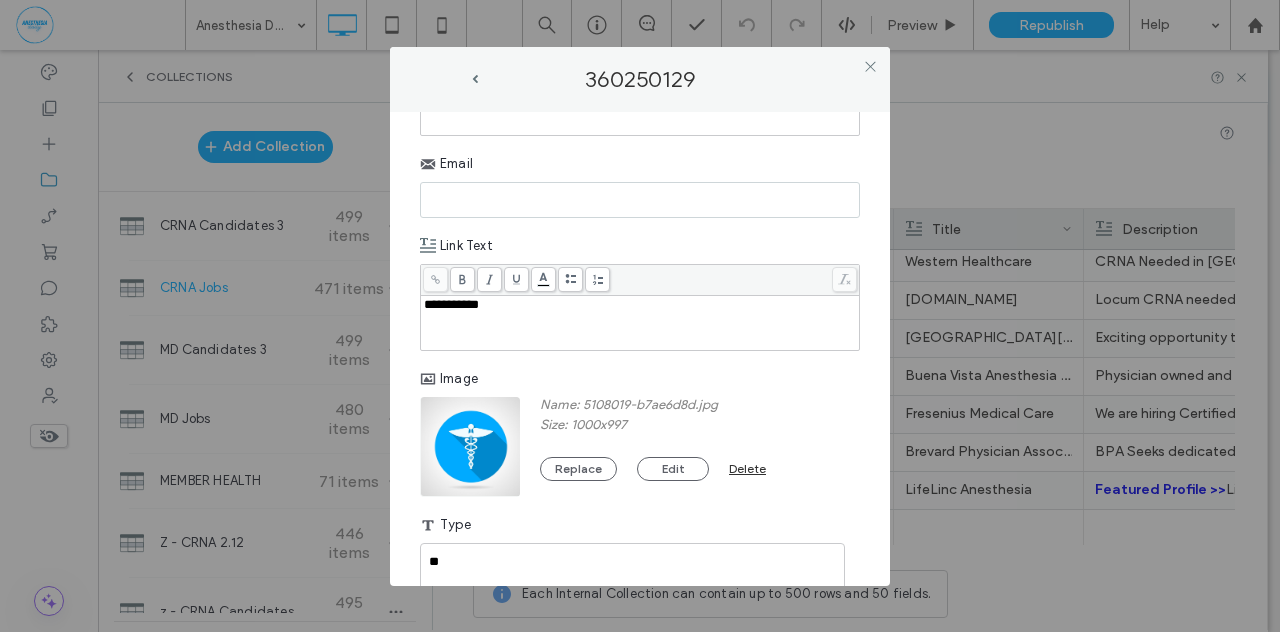 scroll, scrollTop: 1174, scrollLeft: 0, axis: vertical 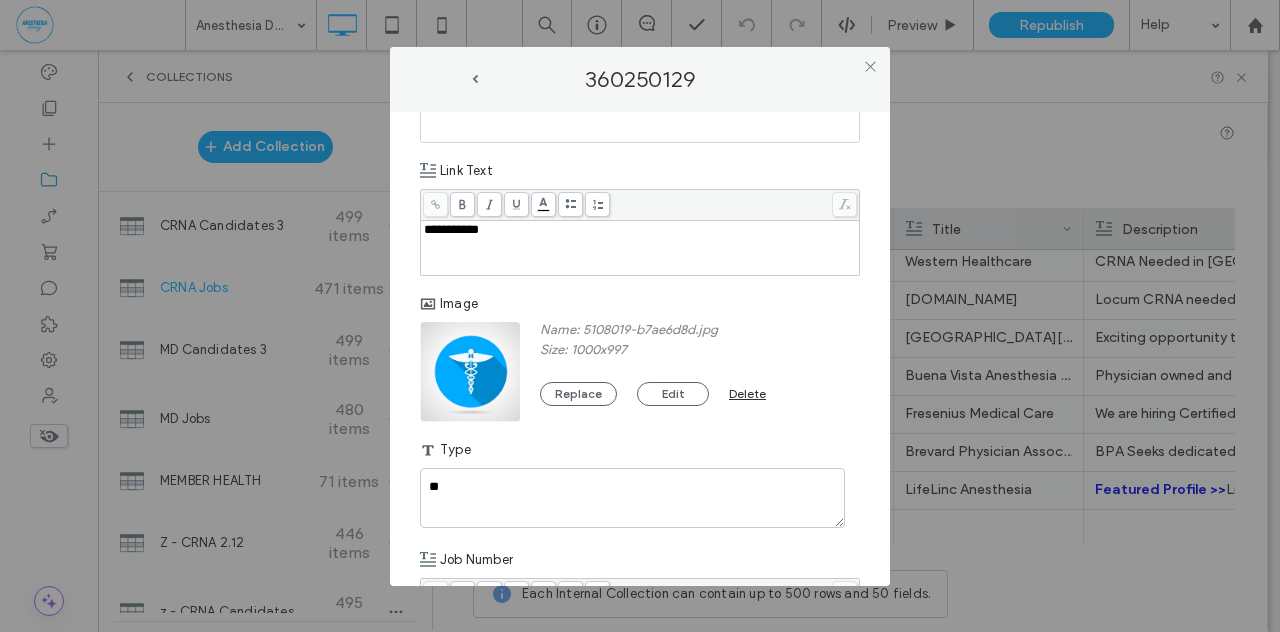 type 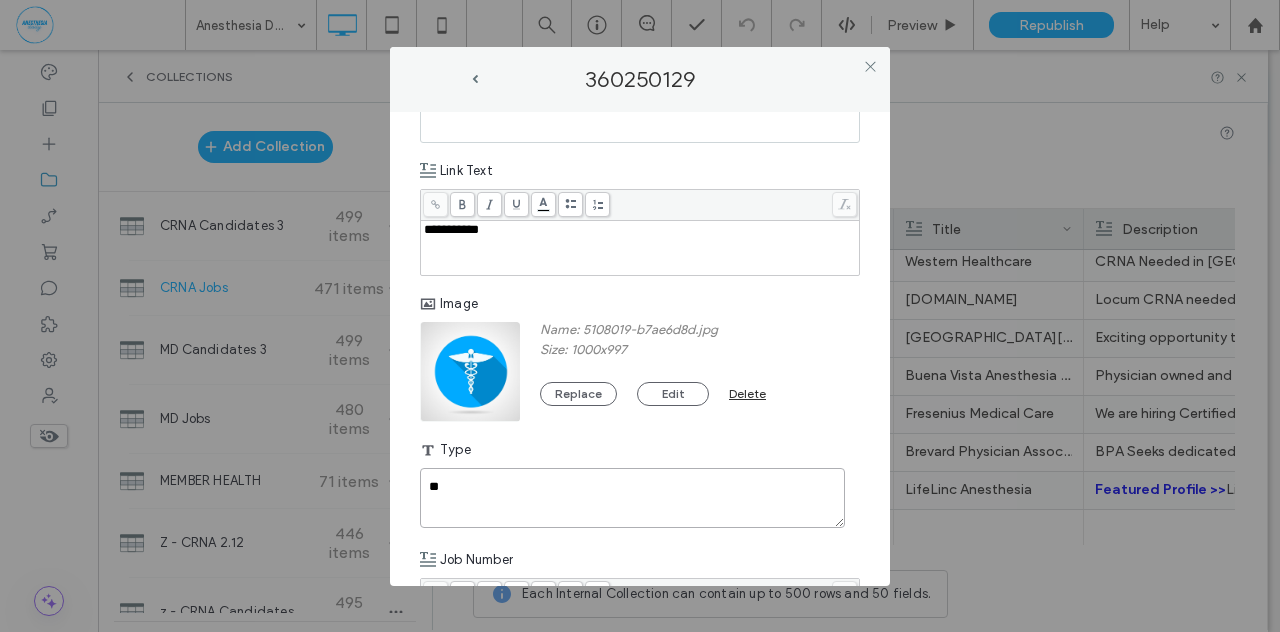click on "**" at bounding box center (632, 498) 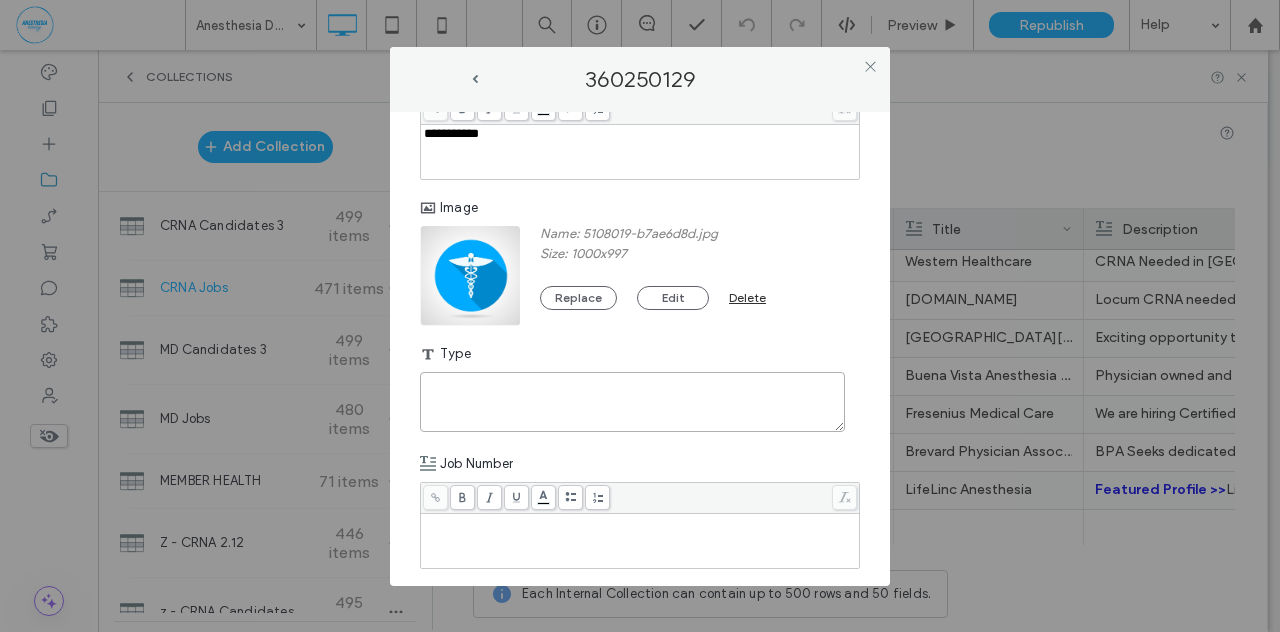 scroll, scrollTop: 1272, scrollLeft: 0, axis: vertical 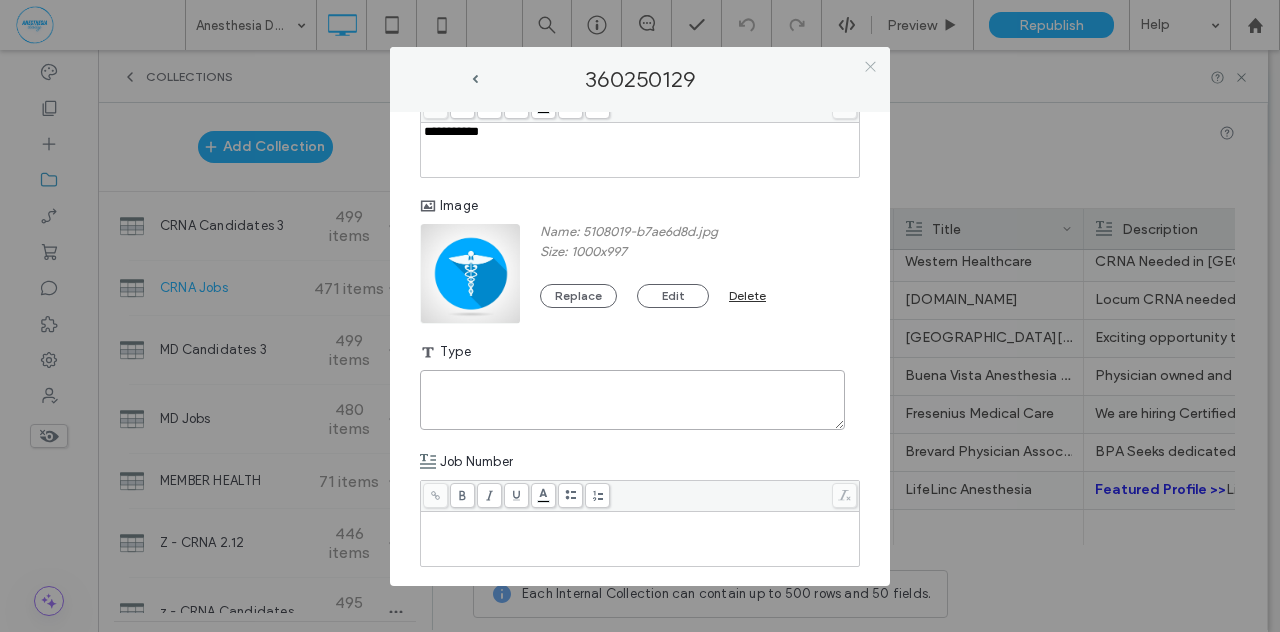 type 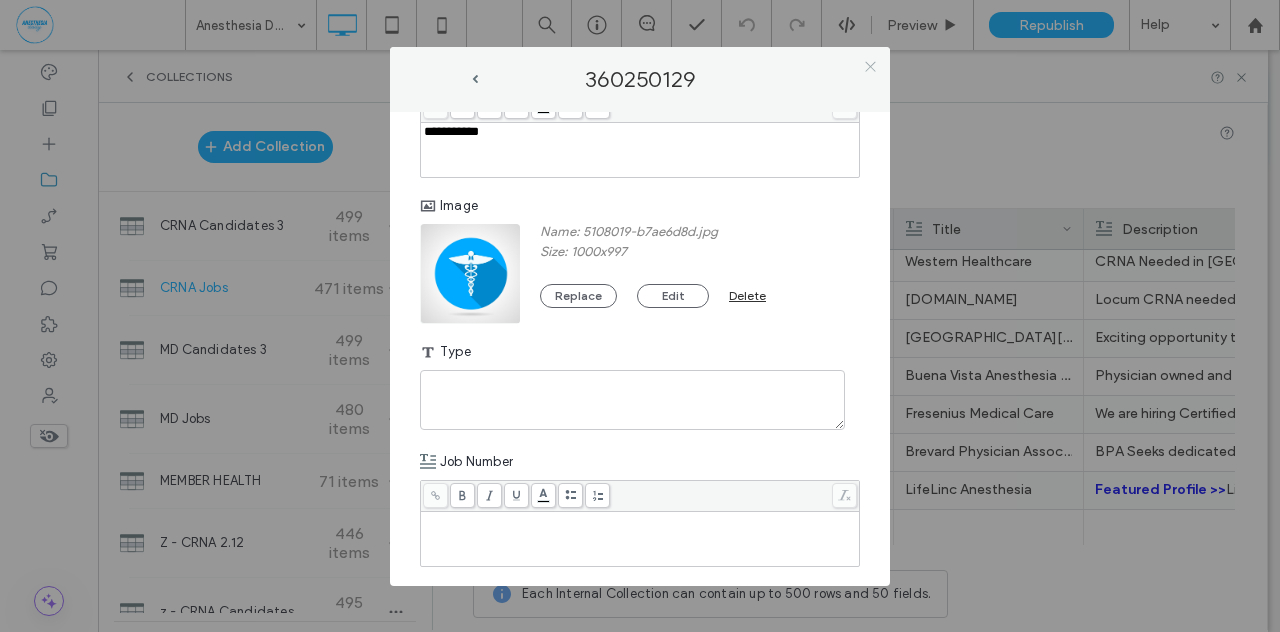 click 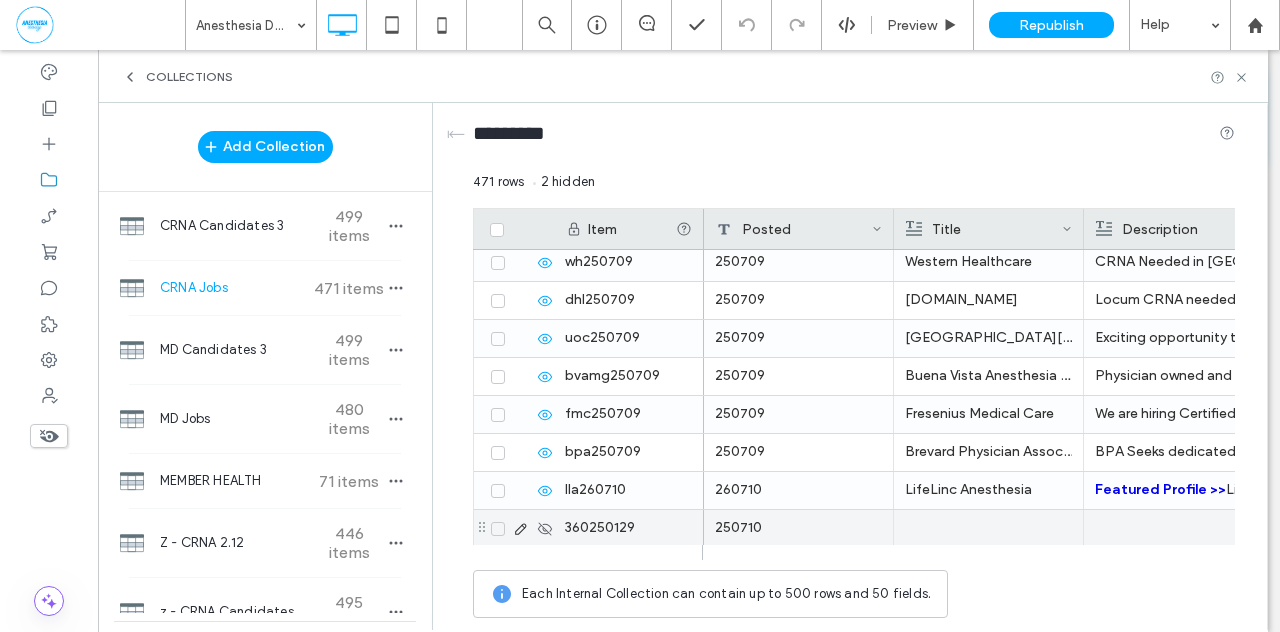 click at bounding box center [498, 529] 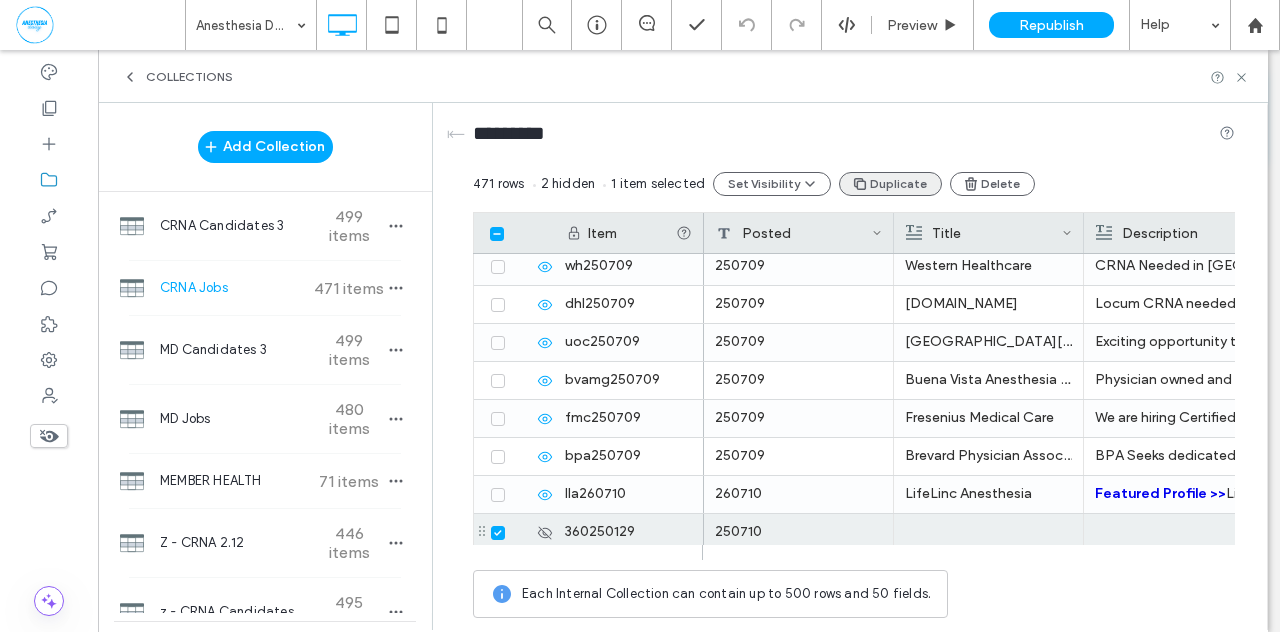 click on "Duplicate" at bounding box center [890, 184] 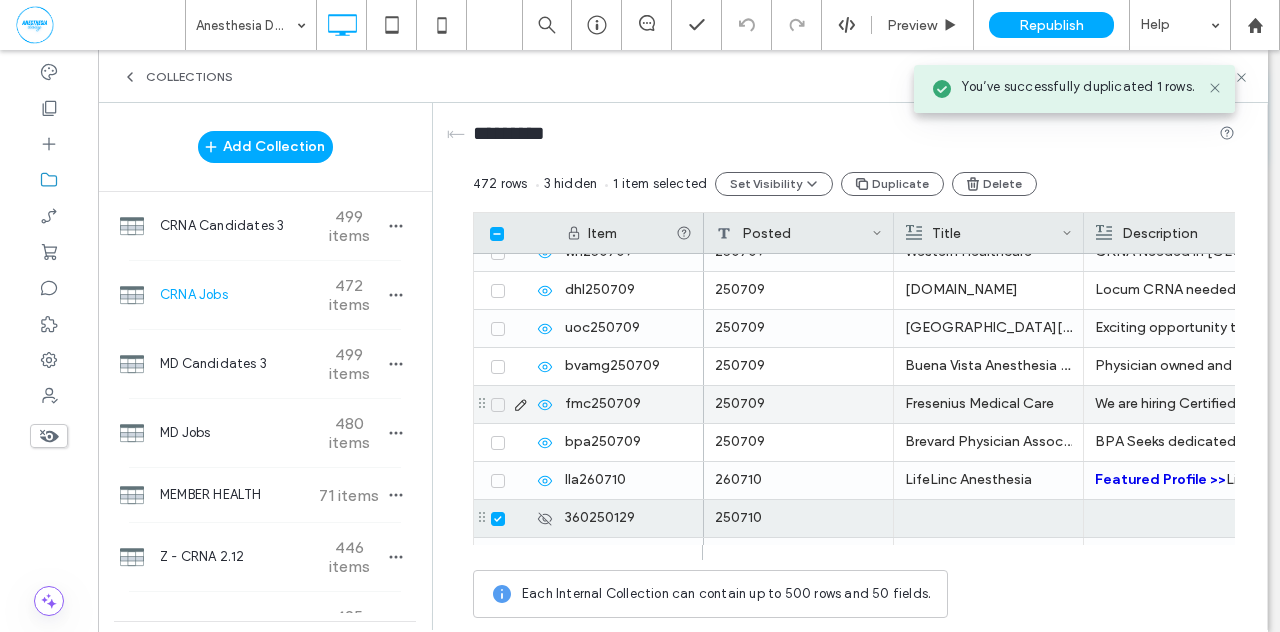 scroll, scrollTop: 17681, scrollLeft: 0, axis: vertical 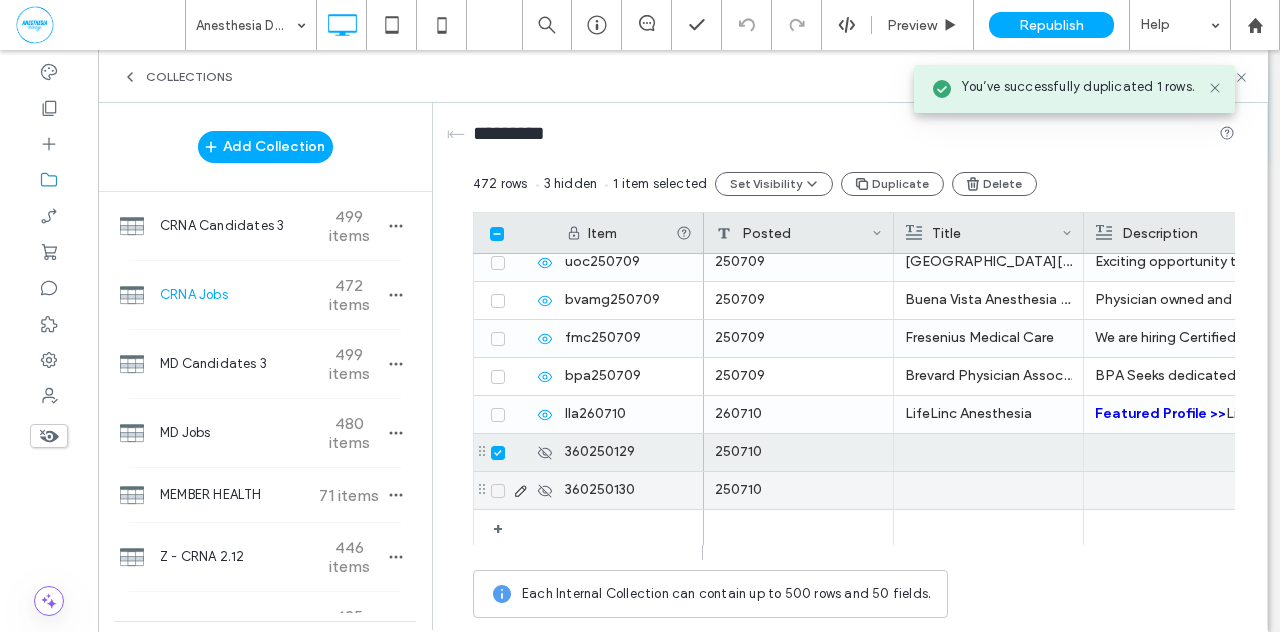 click 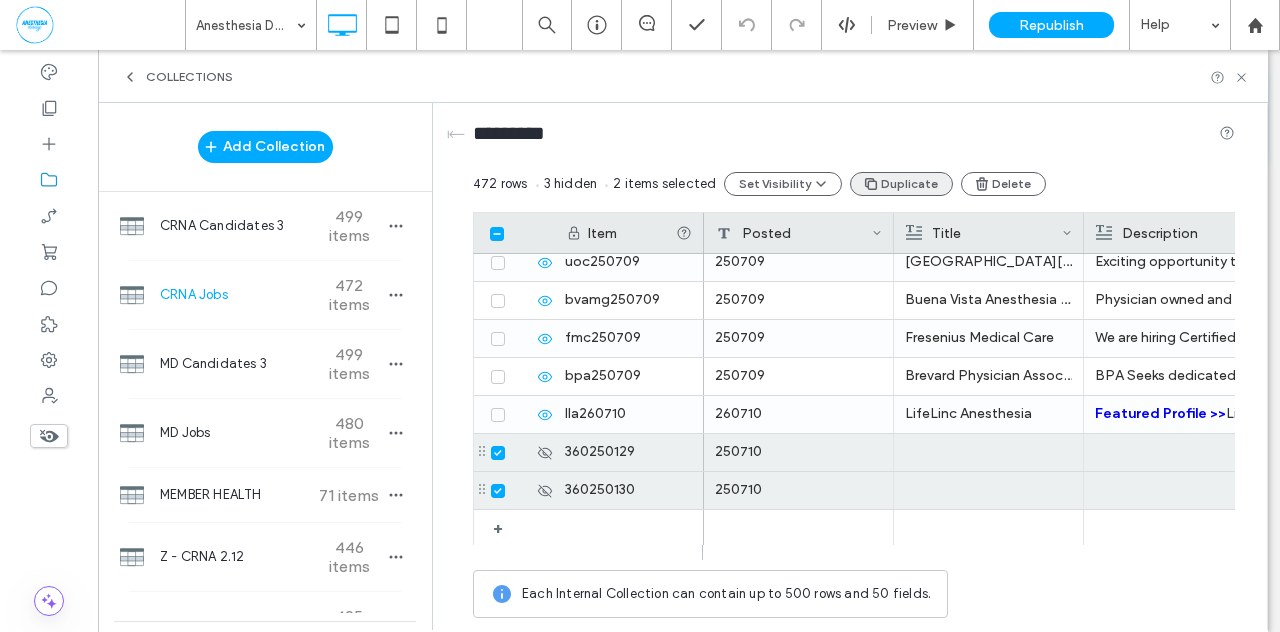 click on "Duplicate" at bounding box center (901, 184) 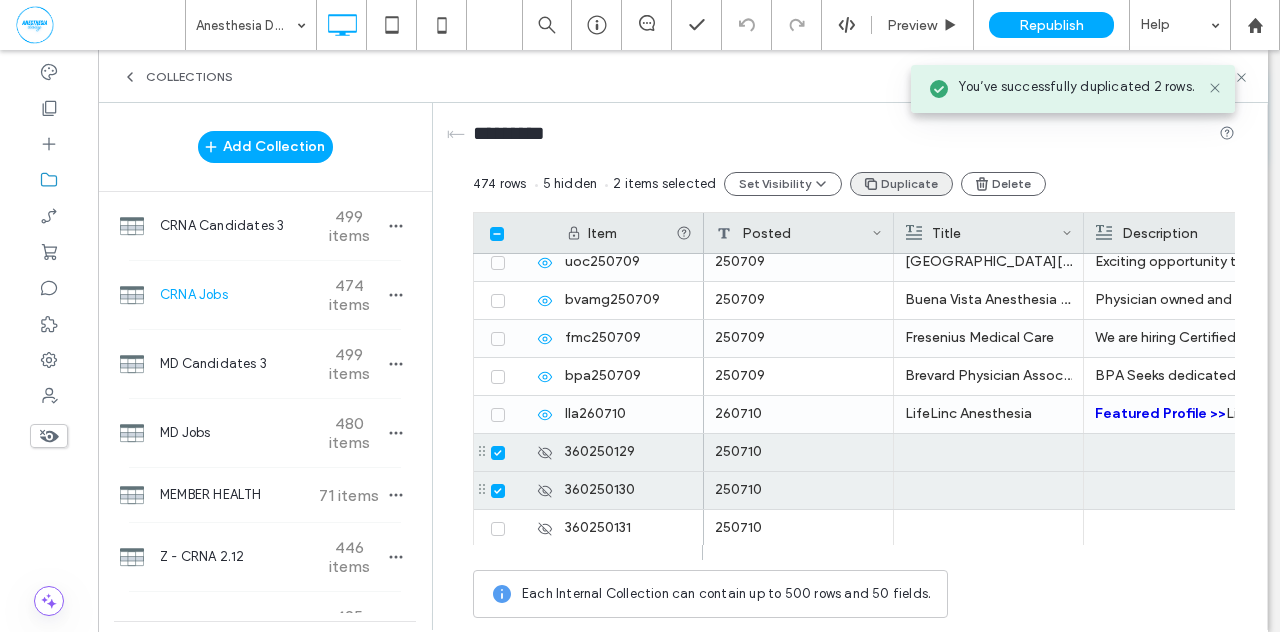 click on "Duplicate" at bounding box center (901, 184) 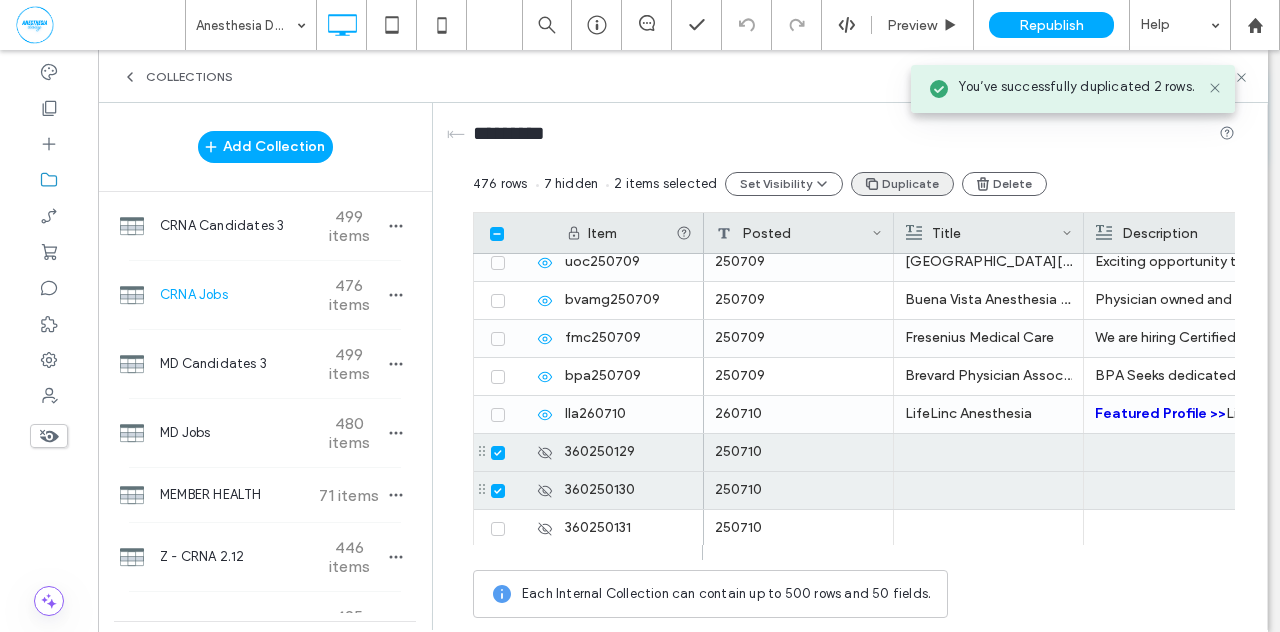 click on "Duplicate" at bounding box center [902, 184] 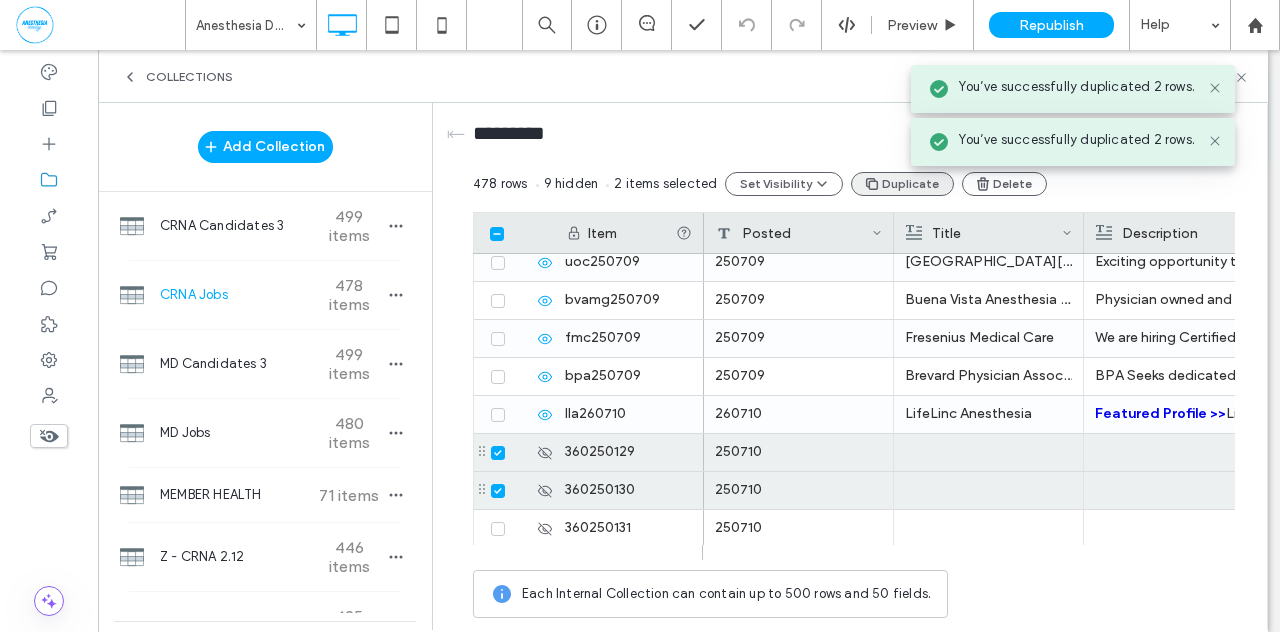 click on "Duplicate" at bounding box center [902, 184] 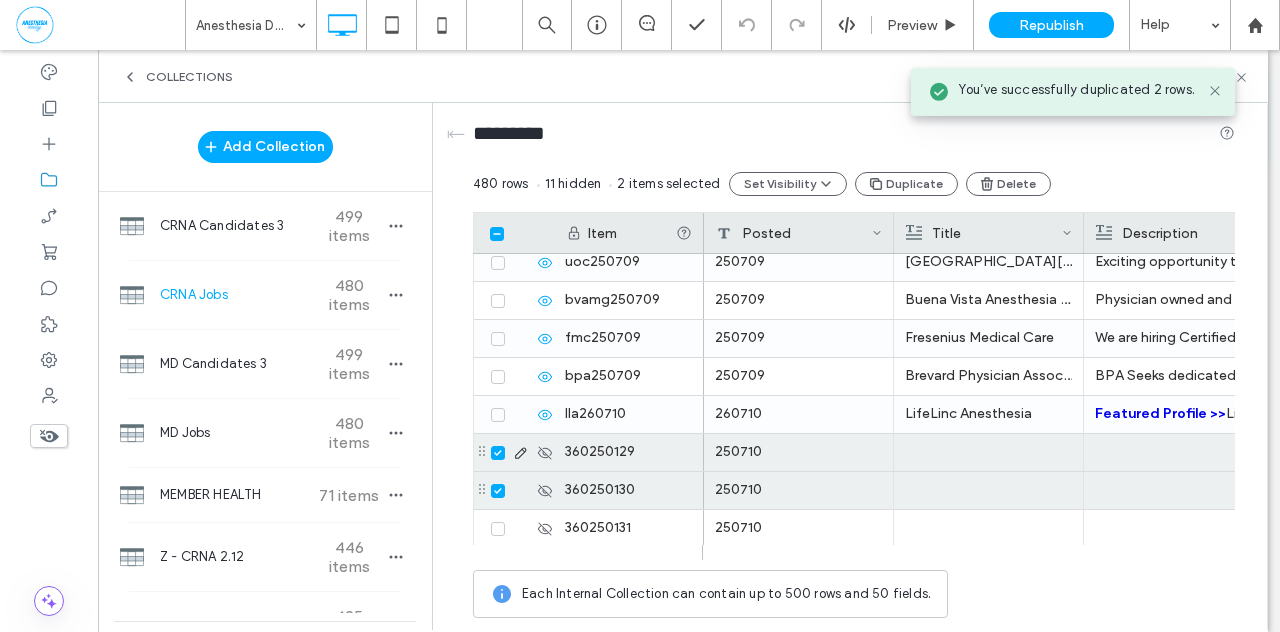 click 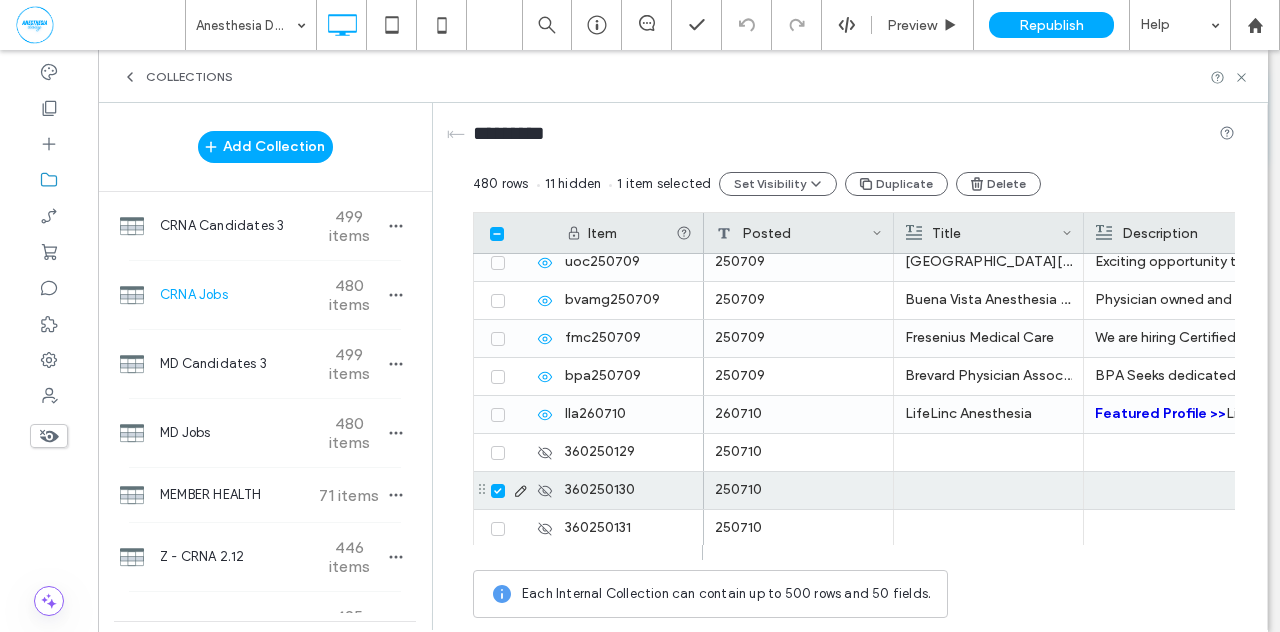click 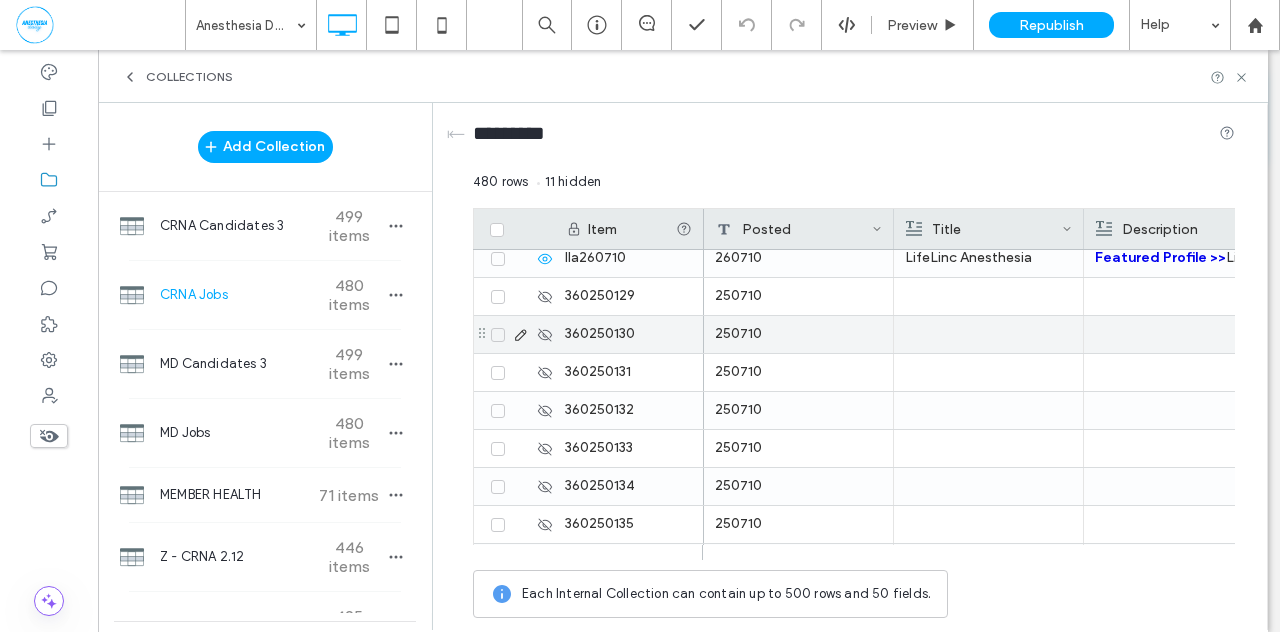 scroll, scrollTop: 17716, scrollLeft: 0, axis: vertical 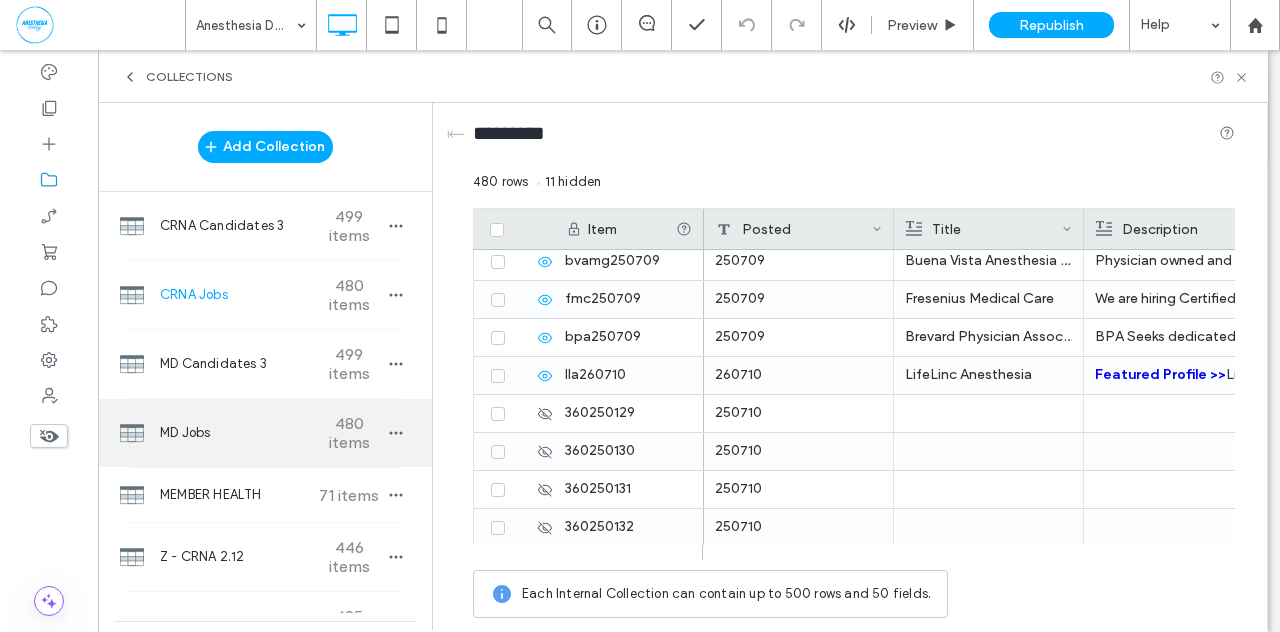 click on "MD Jobs 480 items" at bounding box center (265, 433) 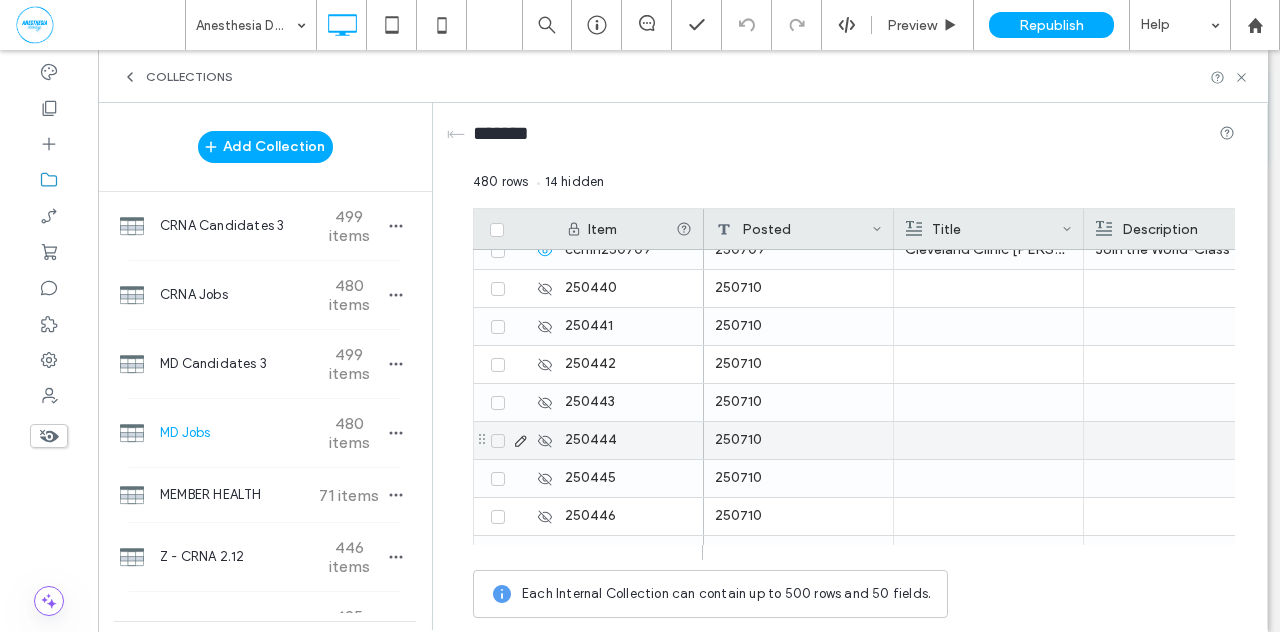 scroll, scrollTop: 17833, scrollLeft: 0, axis: vertical 